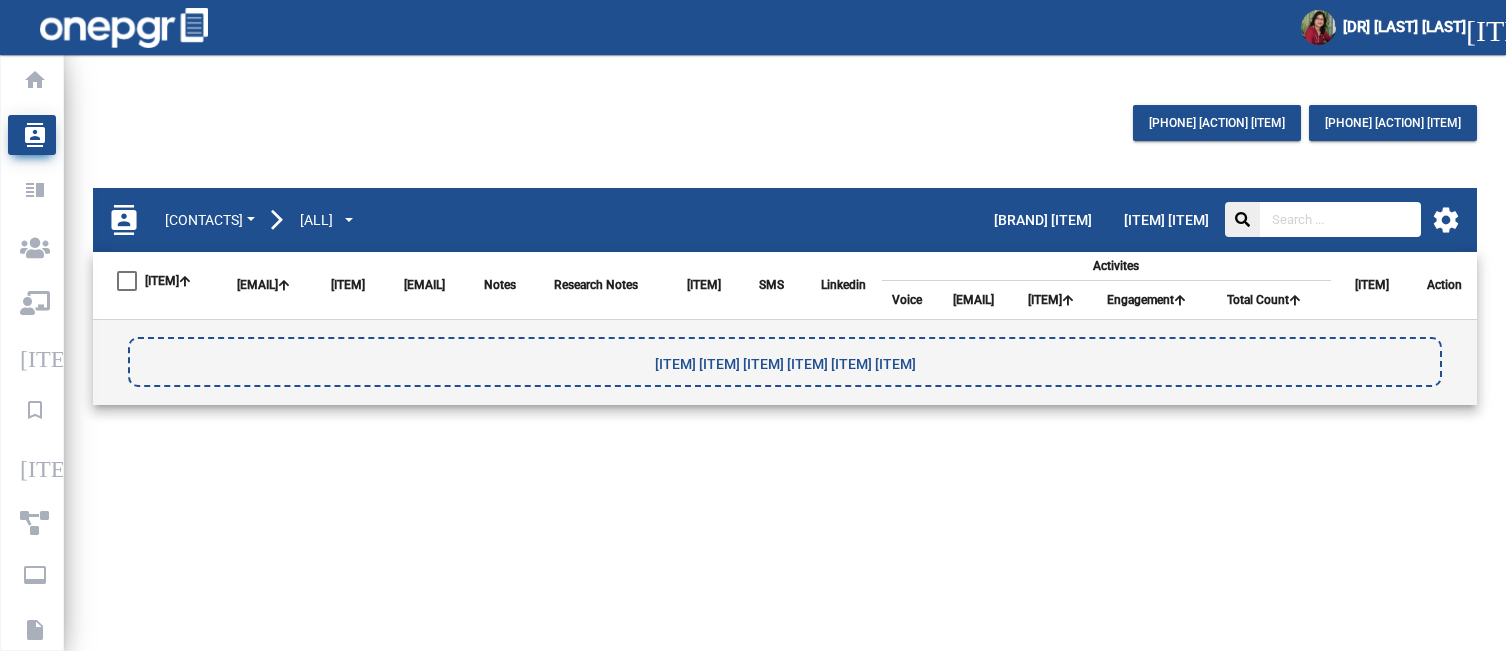 scroll, scrollTop: 0, scrollLeft: 0, axis: both 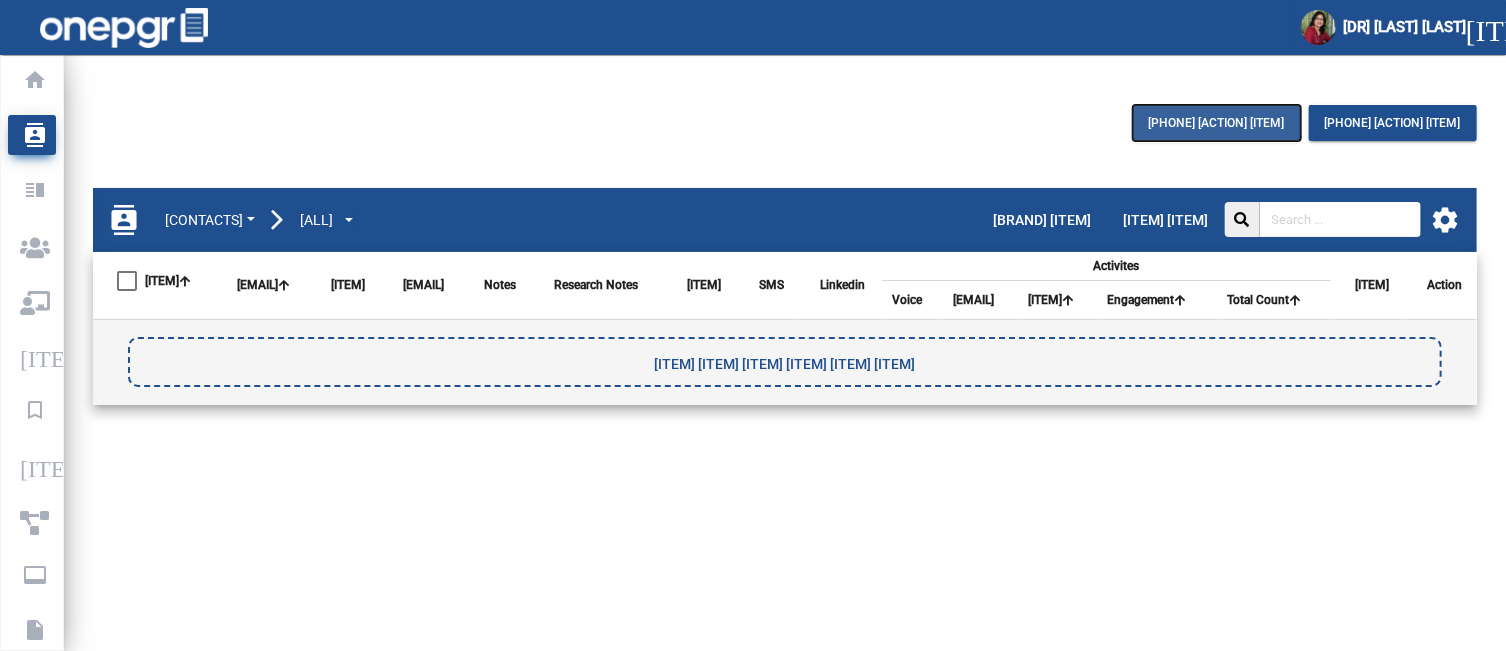 click on "[PHONE] [ACTION] [ITEM]" 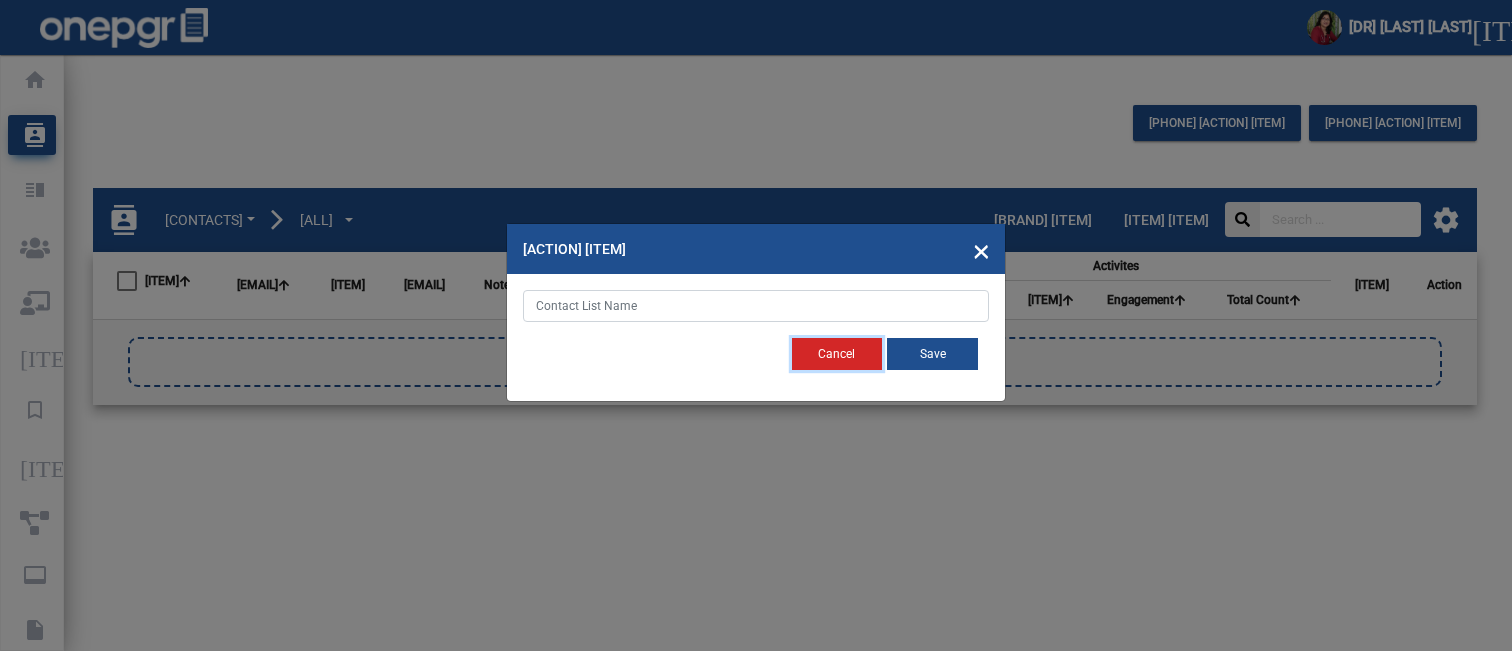 click on "Cancel" 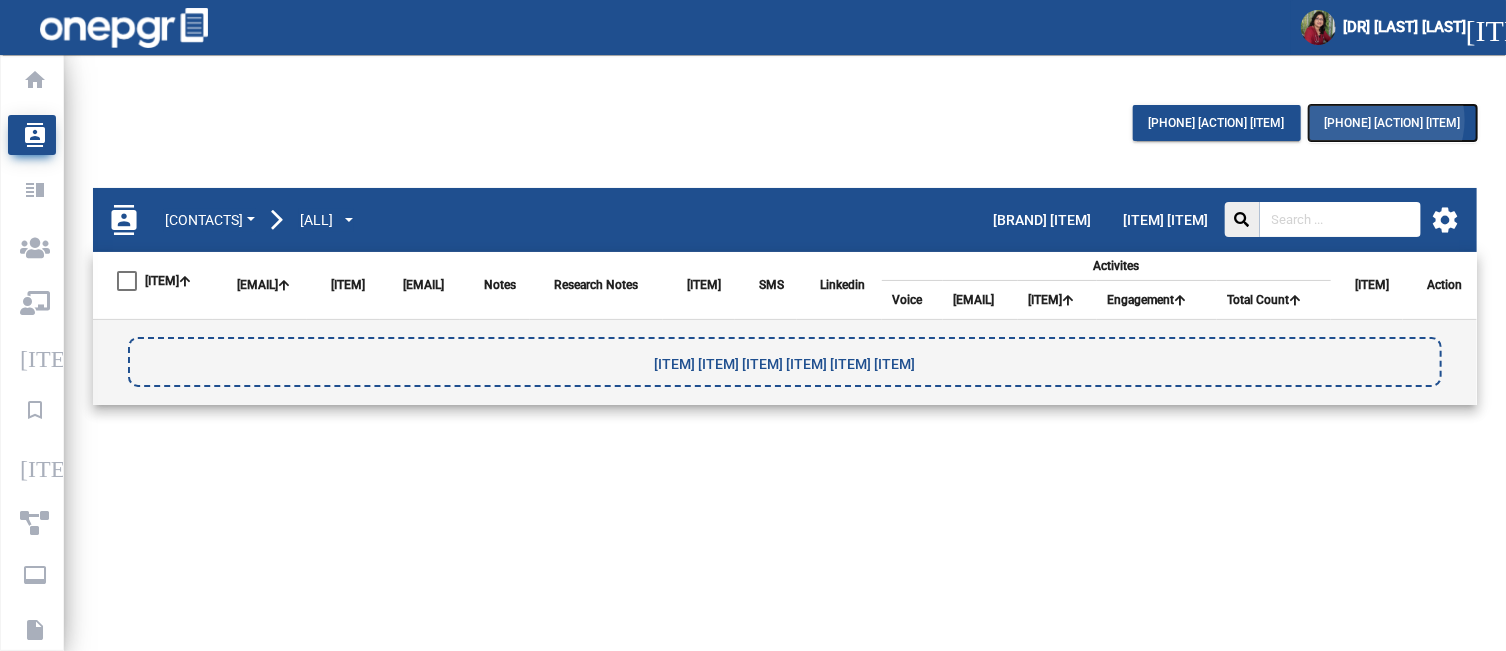 click on "[PHONE] [ACTION] [ITEM]" 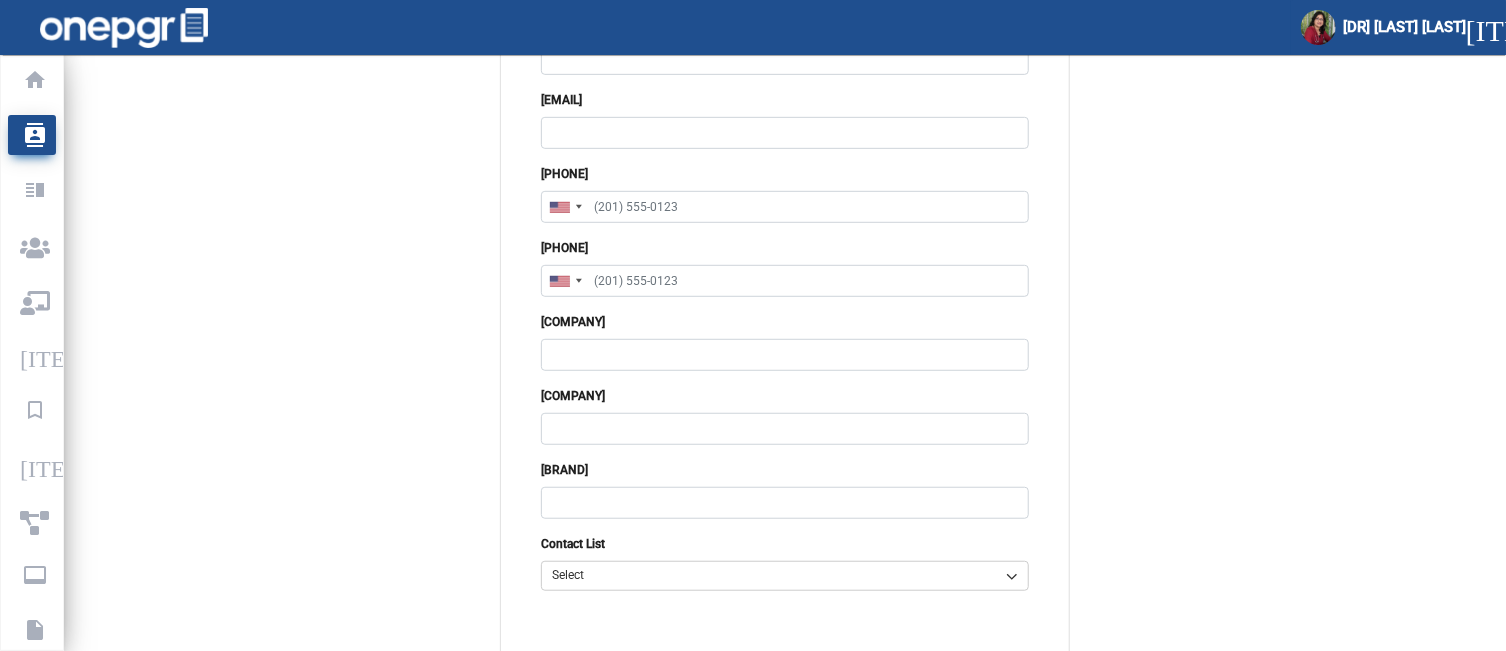 scroll, scrollTop: 0, scrollLeft: 0, axis: both 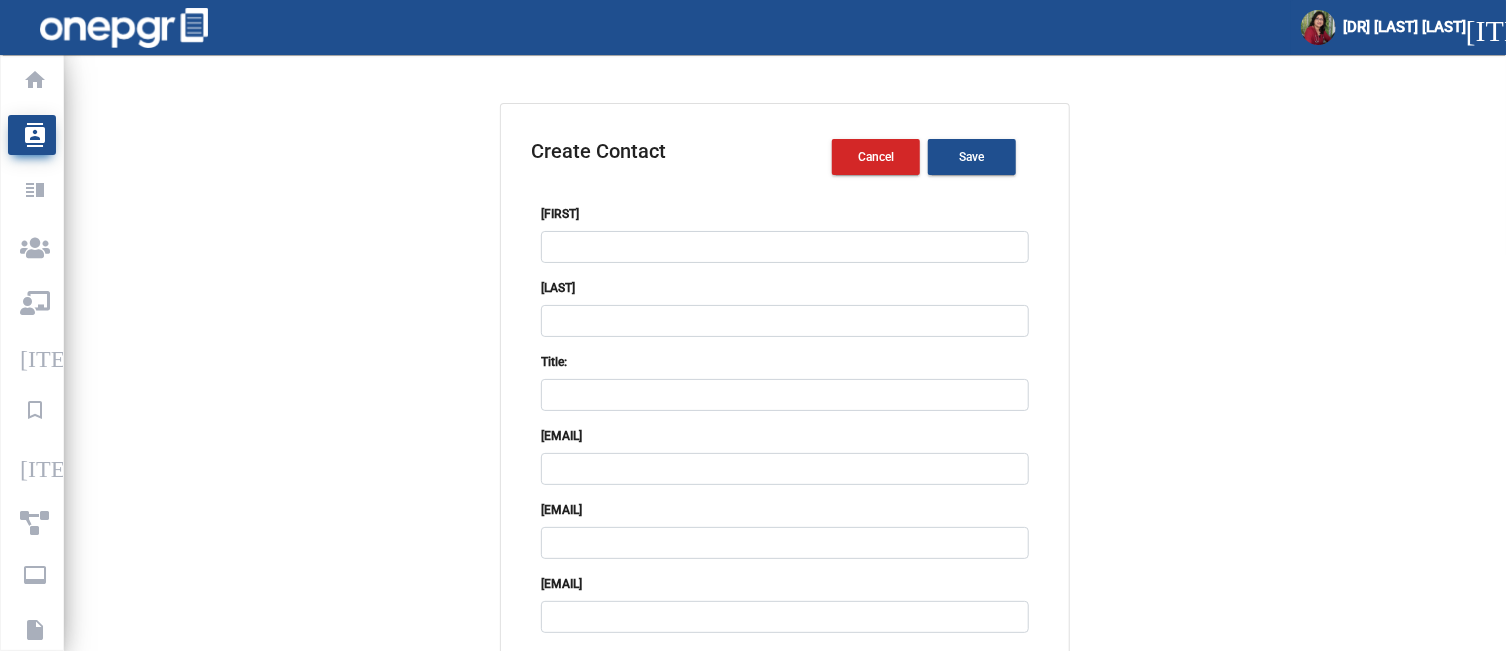 click on "Cancel" 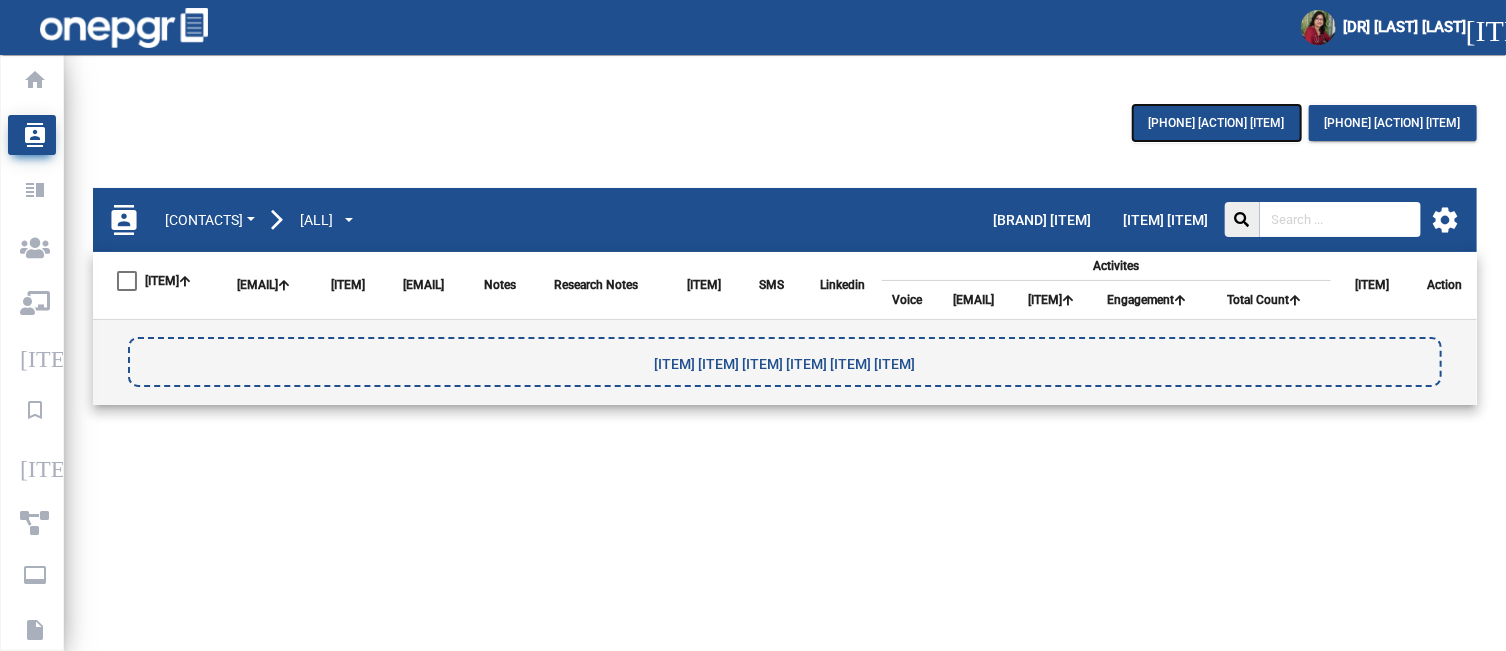 click on "[PHONE] [ACTION] [ITEM]" 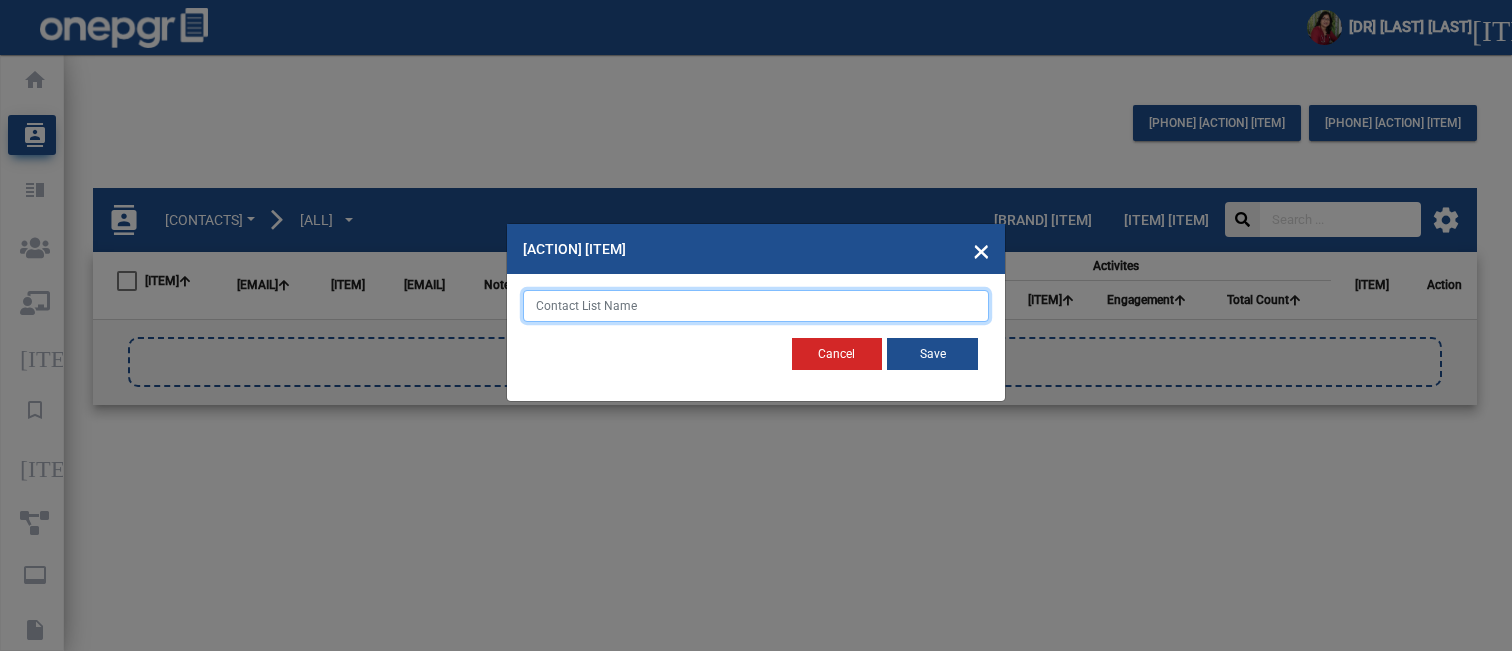 click 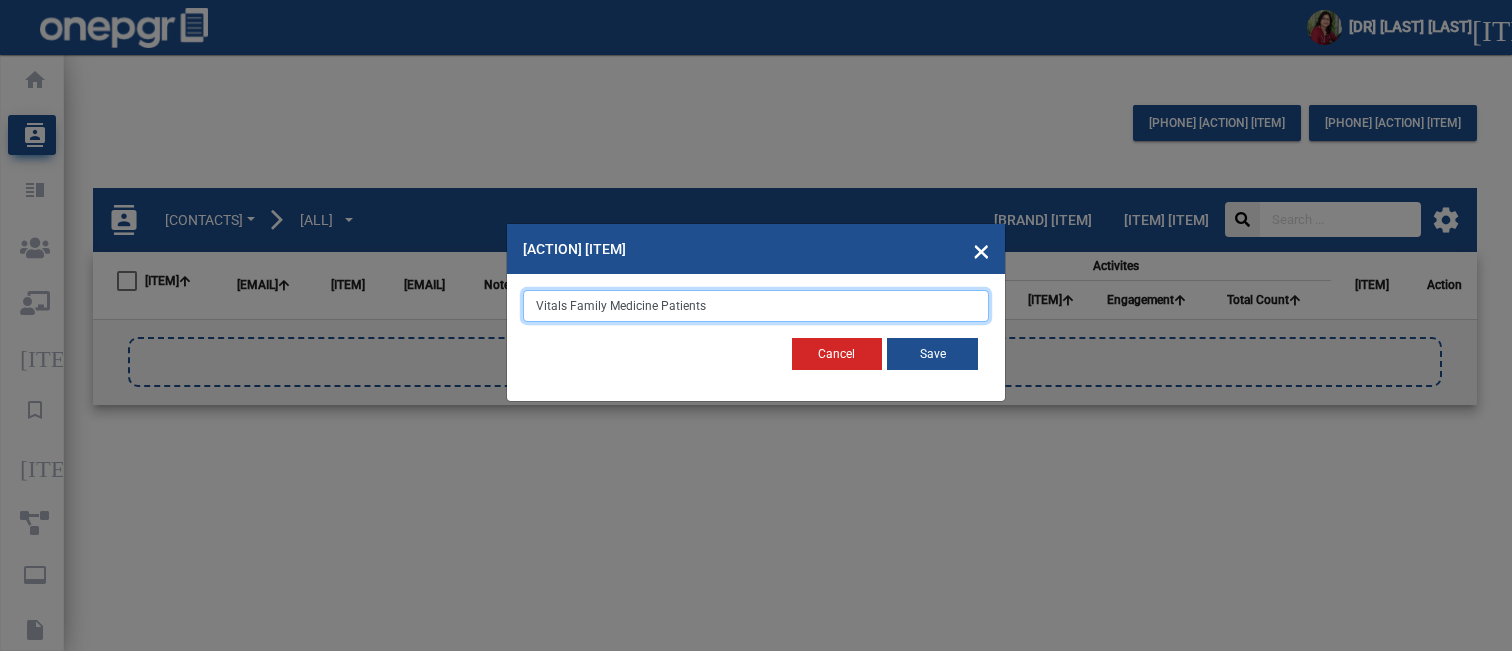 type on "Vitals Family Medicine Patients" 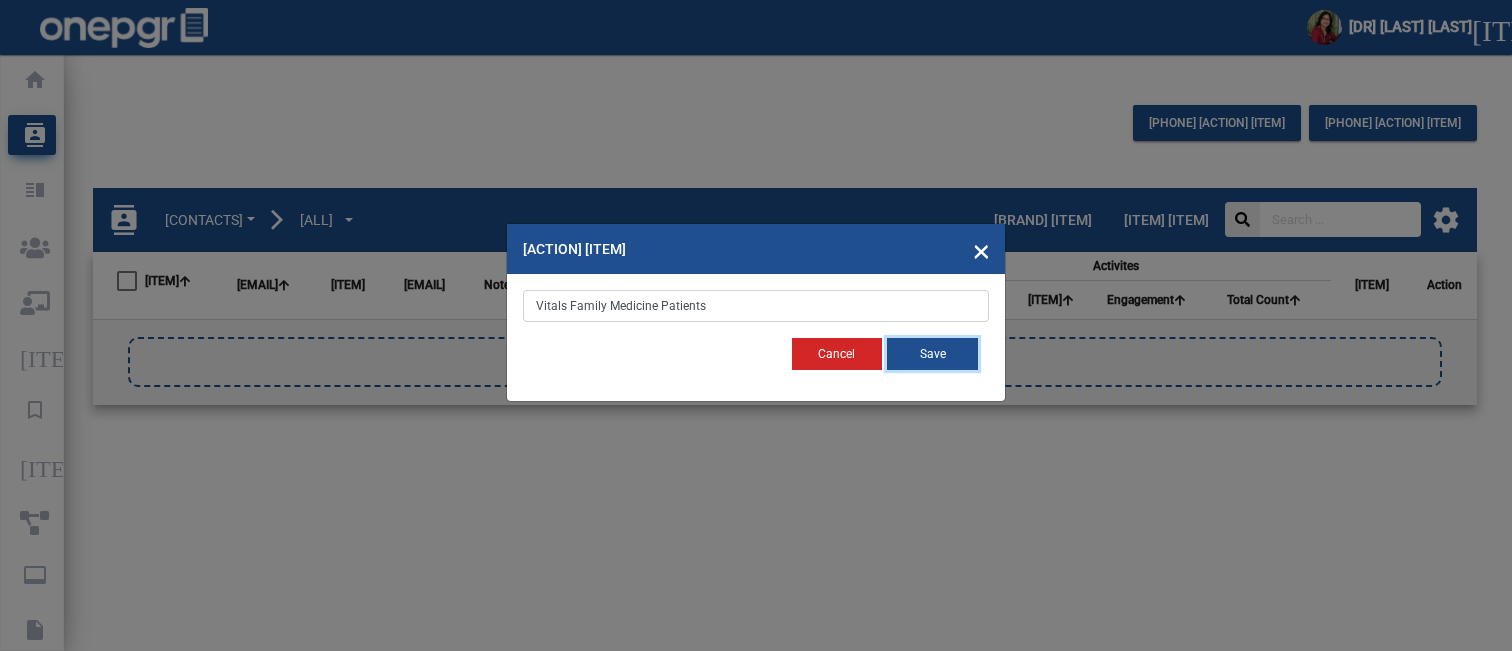 click on "Save" 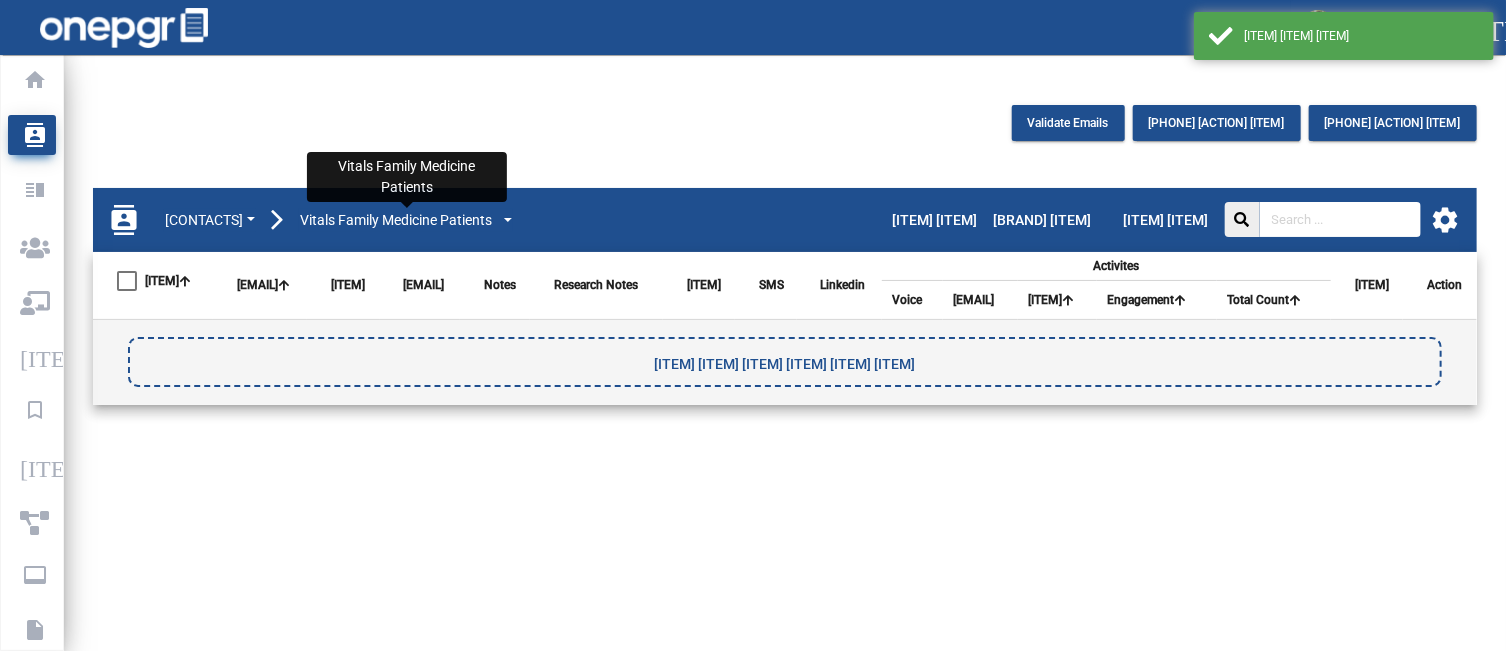 click on "Vitals Family Medicine Patients" at bounding box center (396, 220) 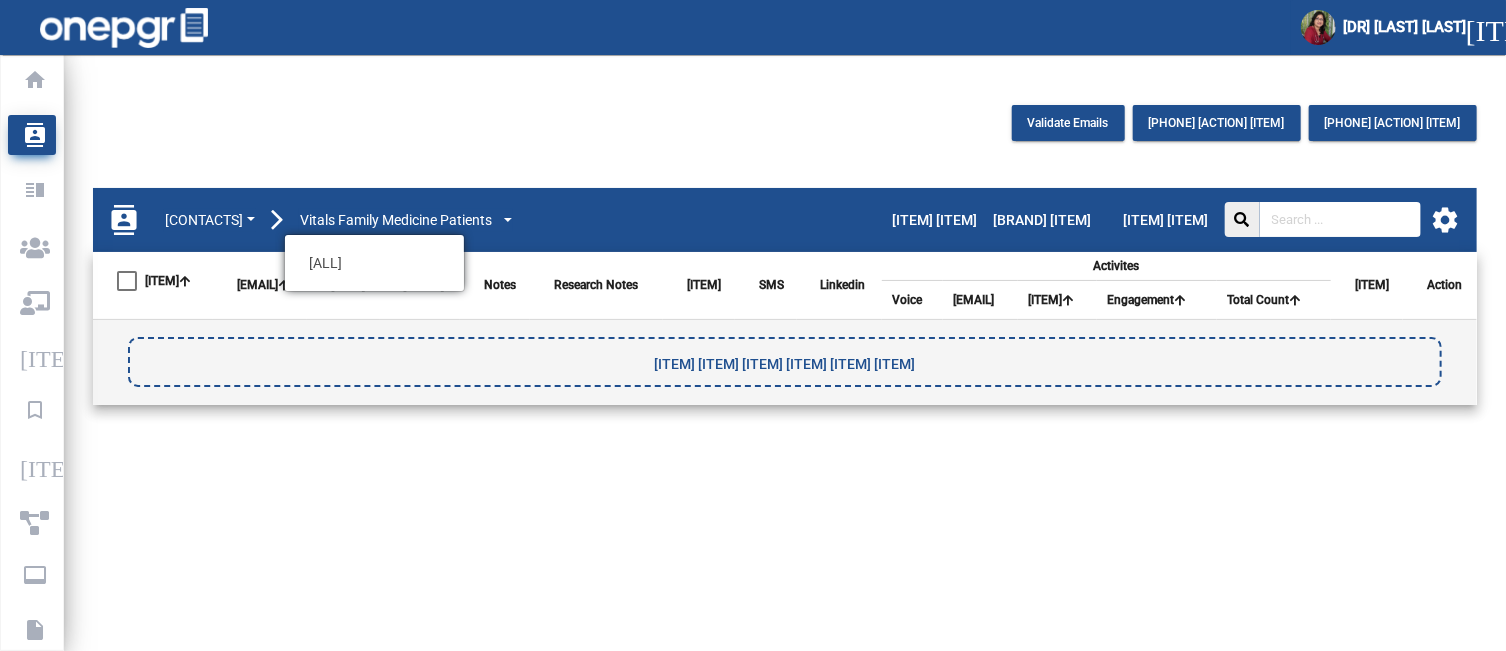 click on "Linkedin Connection Activity Report settings    [NAME]    [EMAIL]    Call Email Notes Research Notes Meeting SMS Linkedin Activites Disposition Action Voice Email Last Activity    Engagement    Total Count     No Contacts found. Drag and drop a CSV file here to upload contacts" 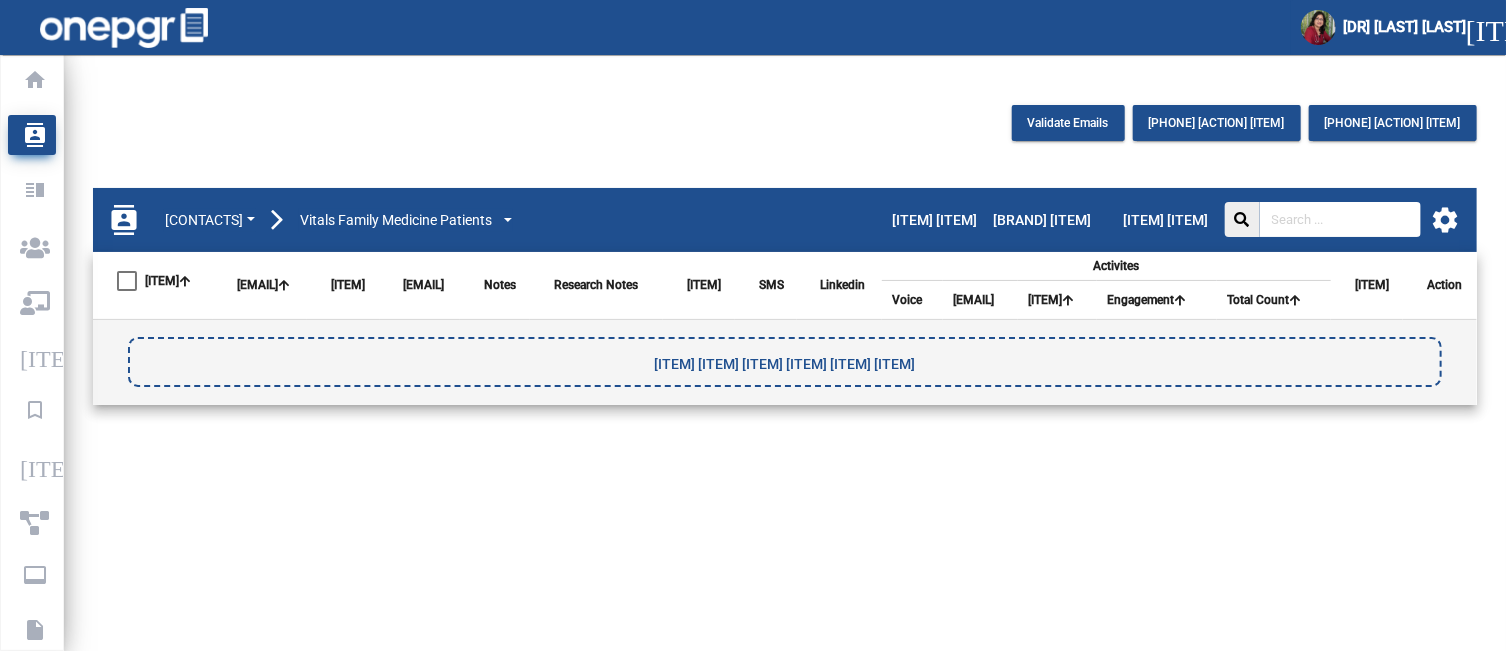 click on "[ITEM] [ITEM] [ITEM] [ITEM] [ITEM] [ITEM]" at bounding box center (784, 364) 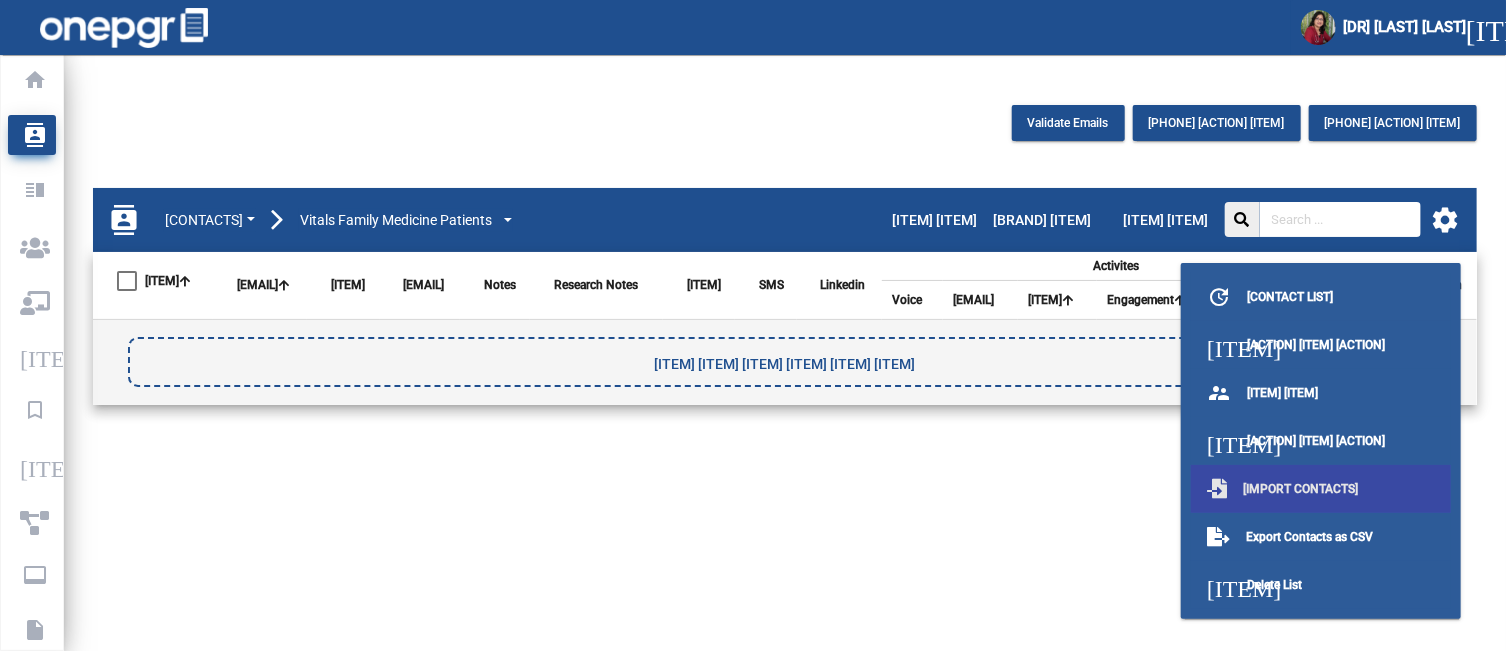 click on "[IMPORT CONTACTS]" at bounding box center [1300, 489] 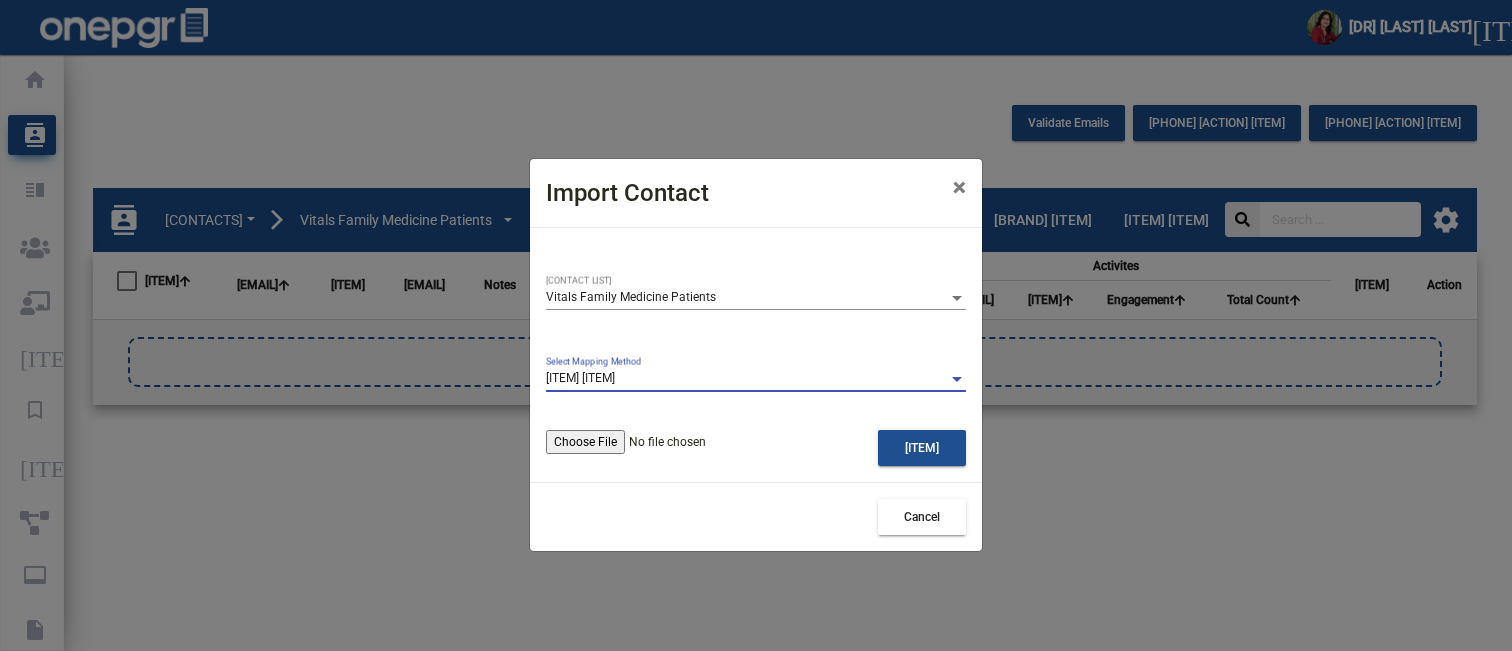 click at bounding box center (957, 379) 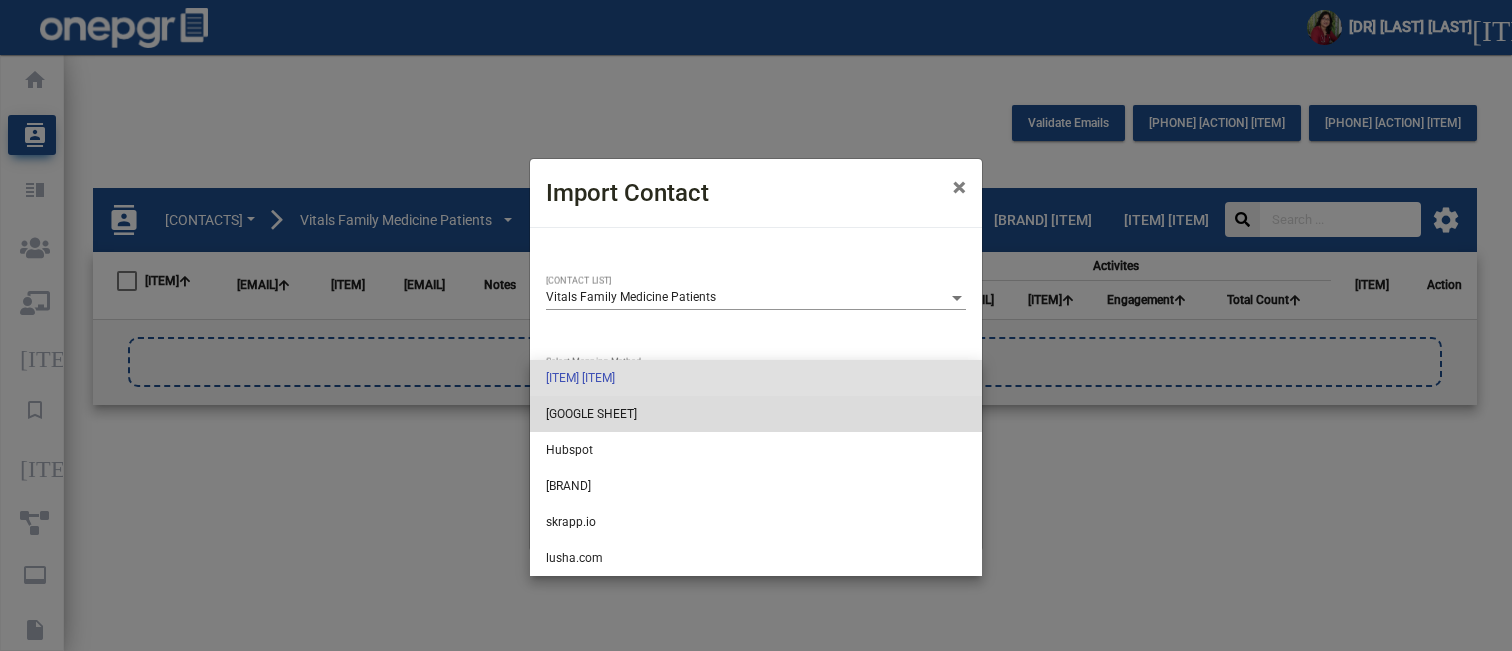 click on "[GOOGLE SHEET]" at bounding box center (756, 414) 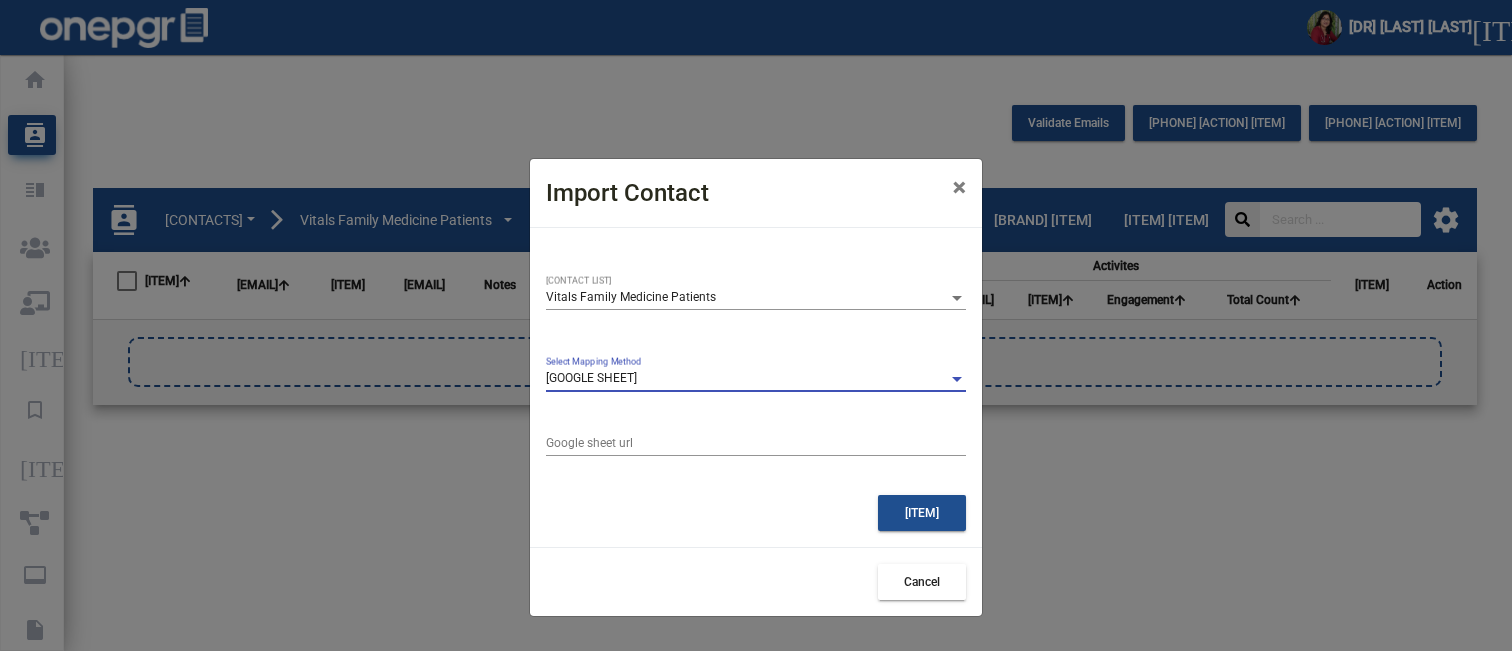 click on "[BRAND] [ITEM] [ITEM] [ITEM] [ITEM] [ITEM] [ITEM]" 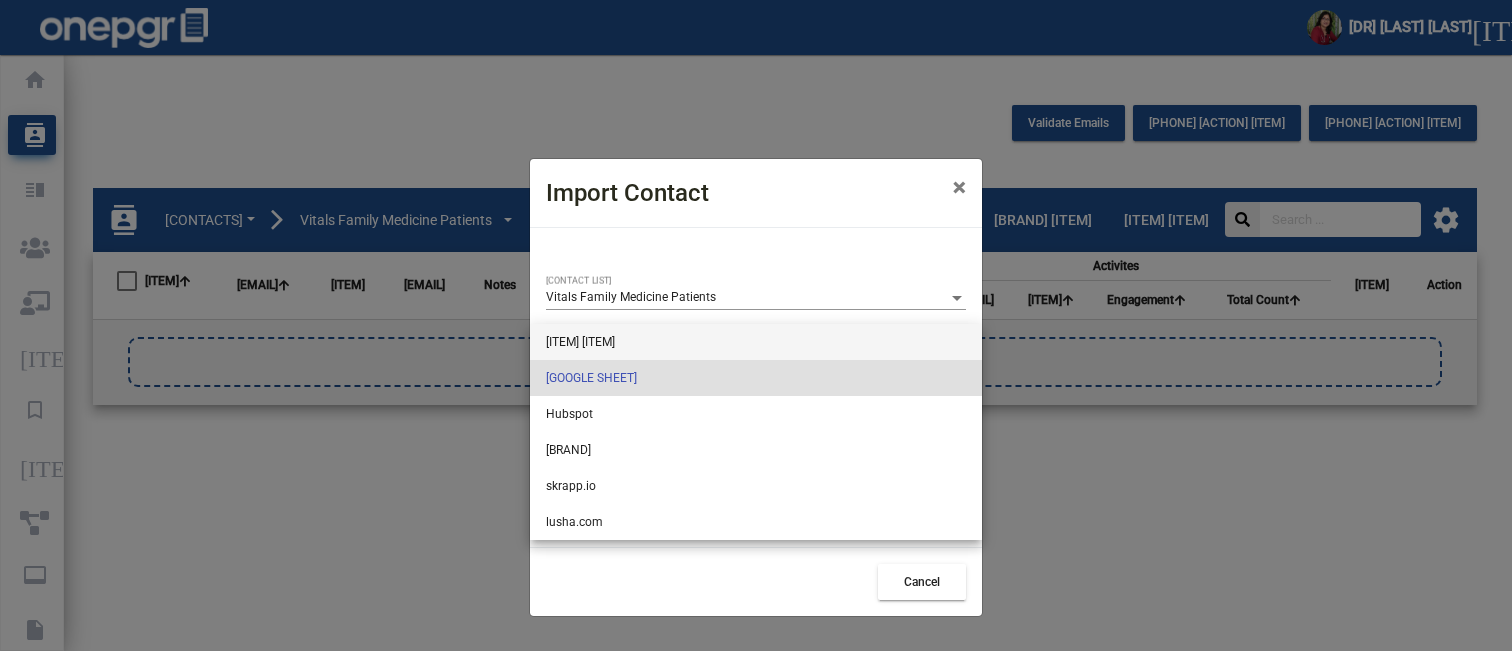 click on "[ITEM] [ITEM]" at bounding box center [756, 342] 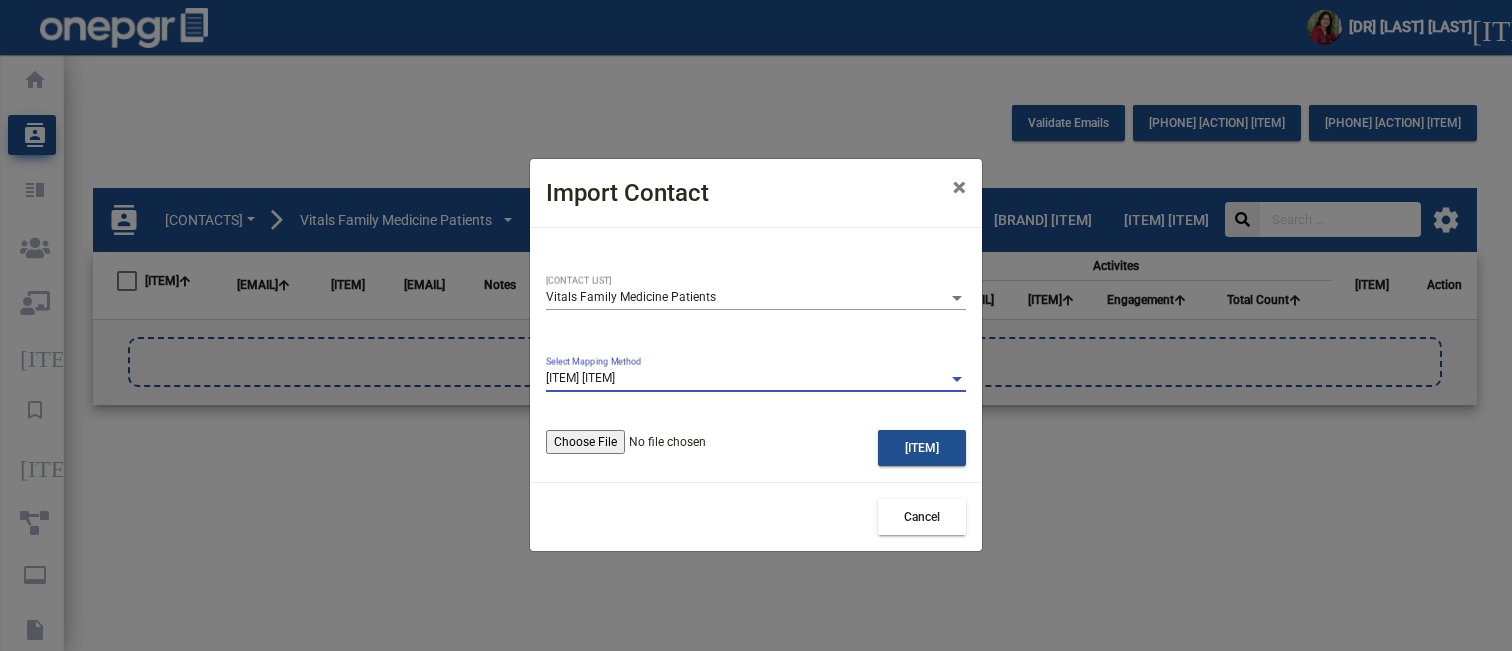click on "[ITEM]" 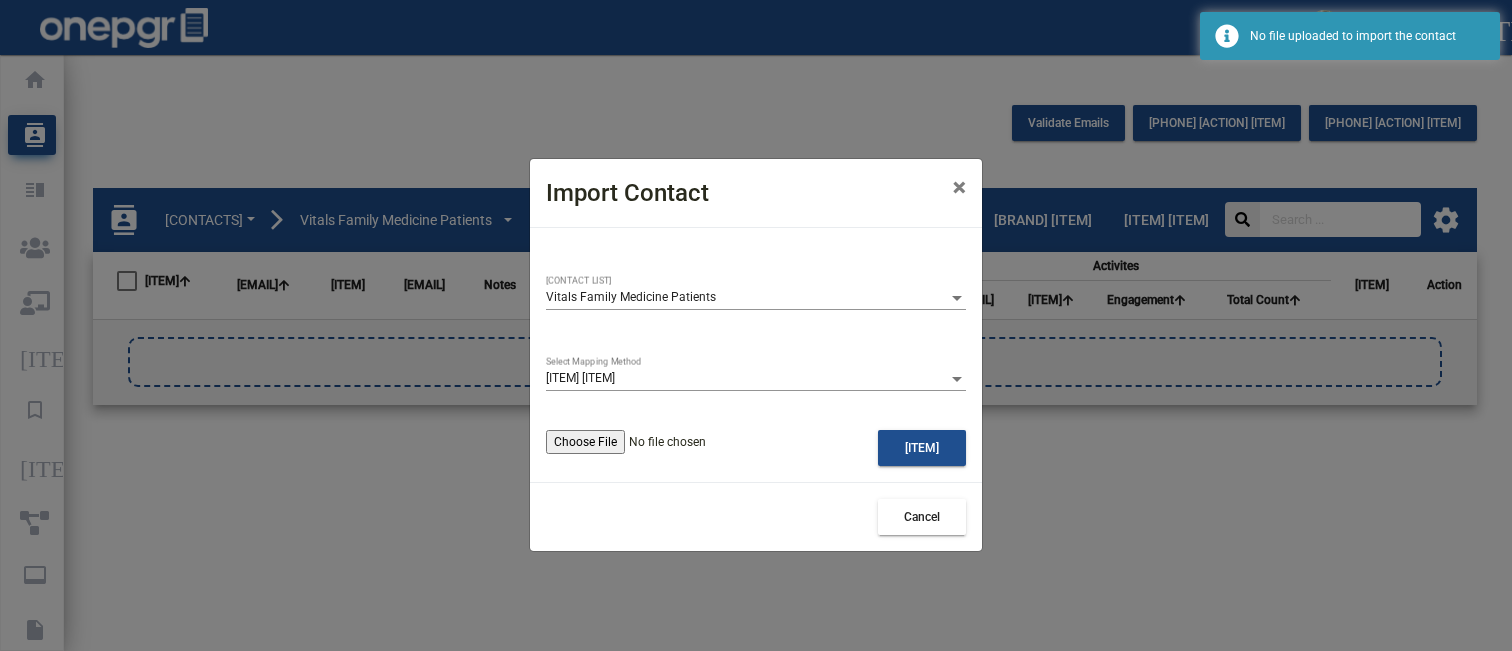 click 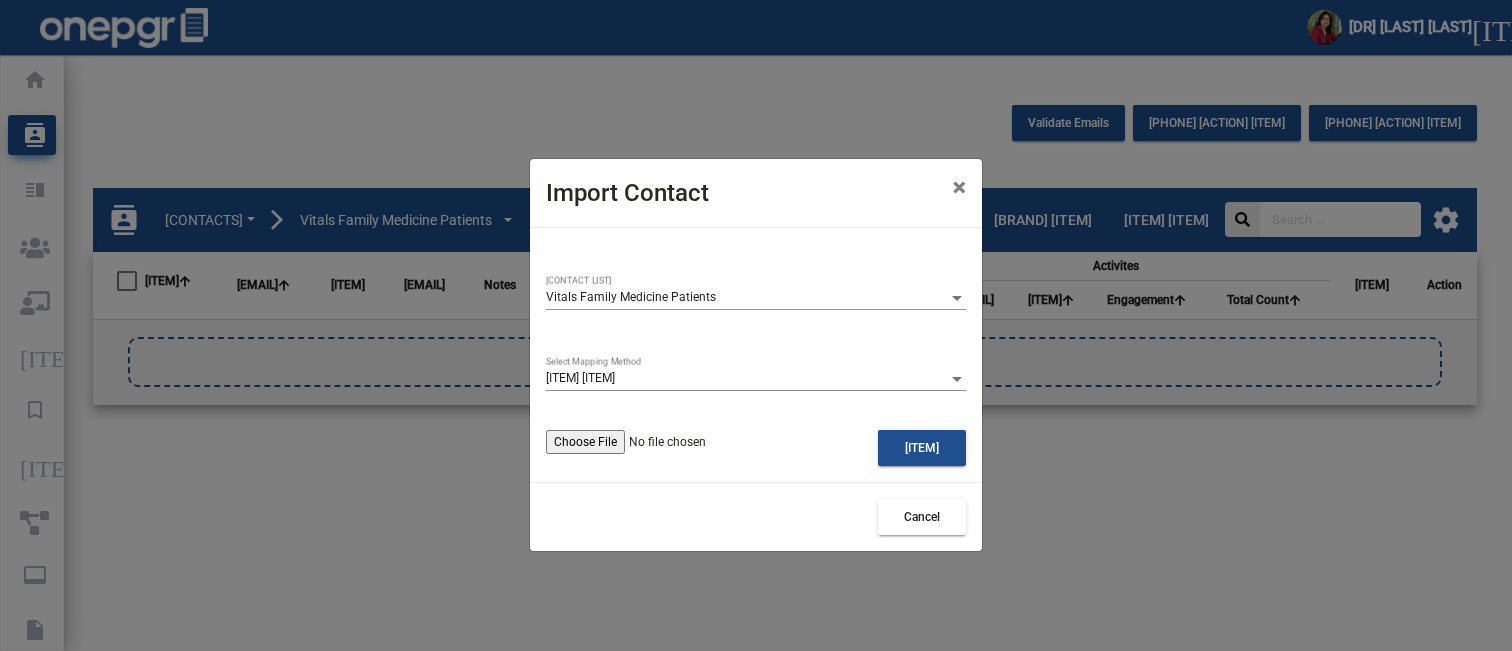 click on "Cancel" 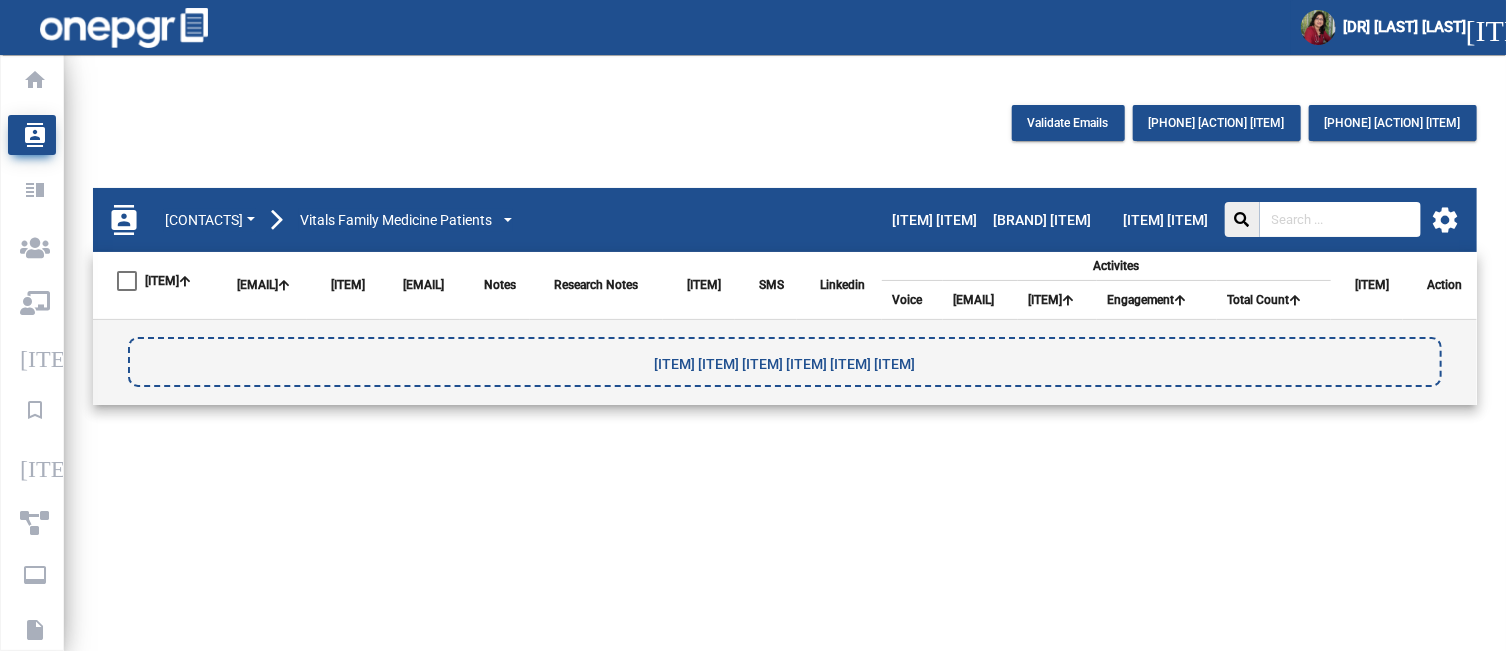 click on "[CONTACTS]" at bounding box center [210, 220] 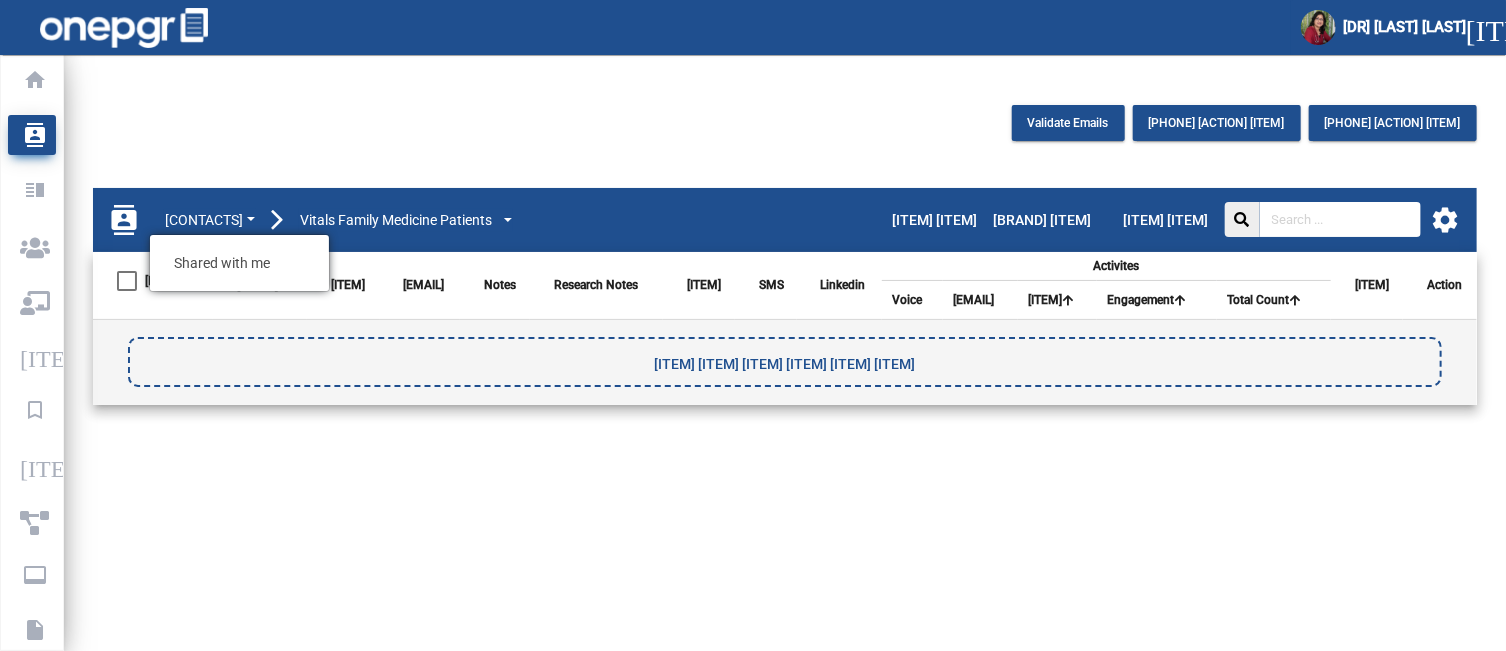 click on "[ITEM] [ITEM] [ITEM] [ITEM] [ITEM] [ITEM] [ITEM] [ITEM] [ITEM] [ITEM] [ITEM] [ITEM] [ITEM]" 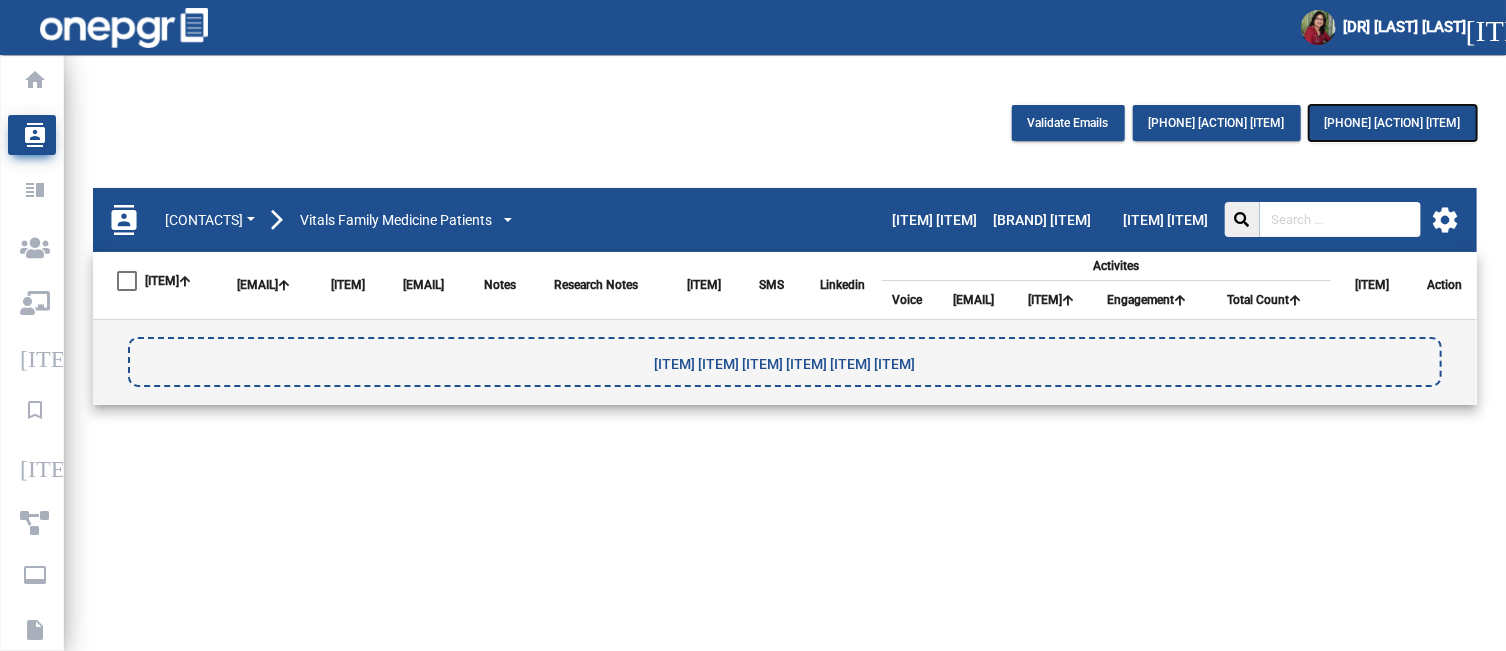 click on "[PHONE] [ACTION] [ITEM]" 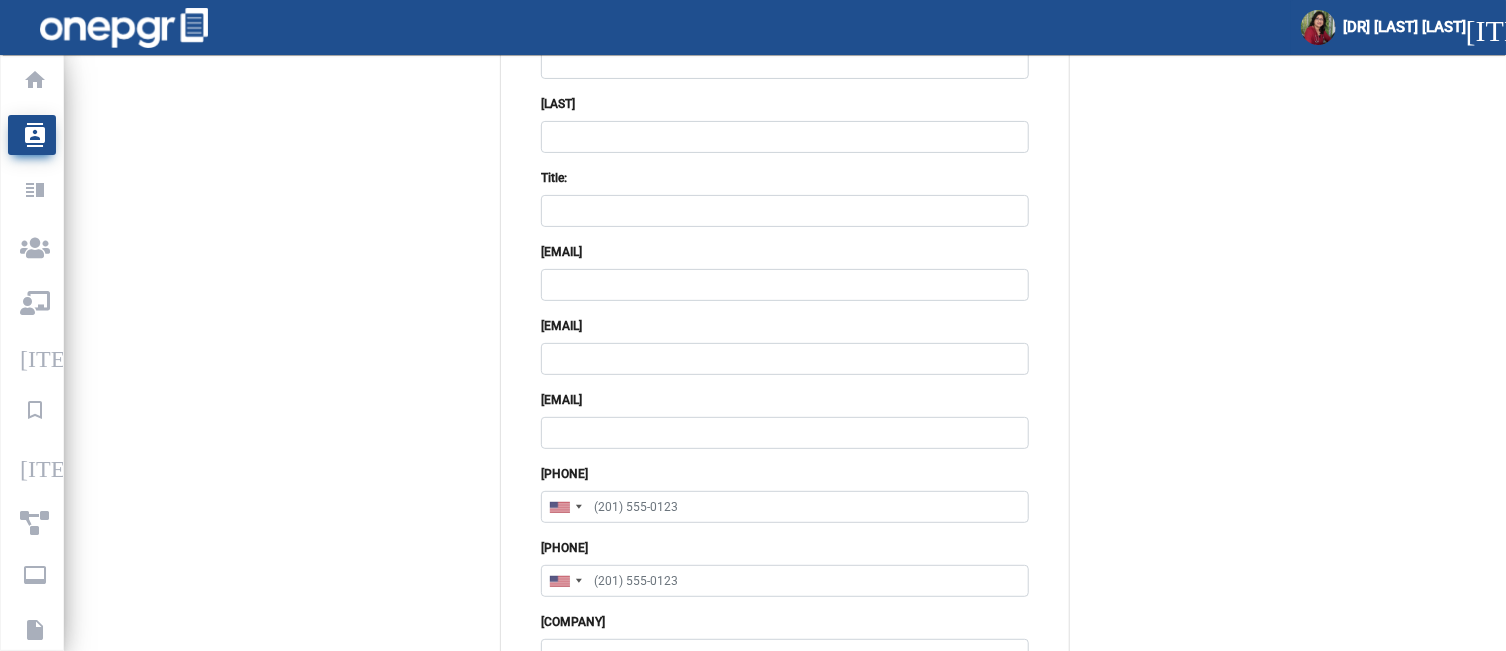 scroll, scrollTop: 0, scrollLeft: 0, axis: both 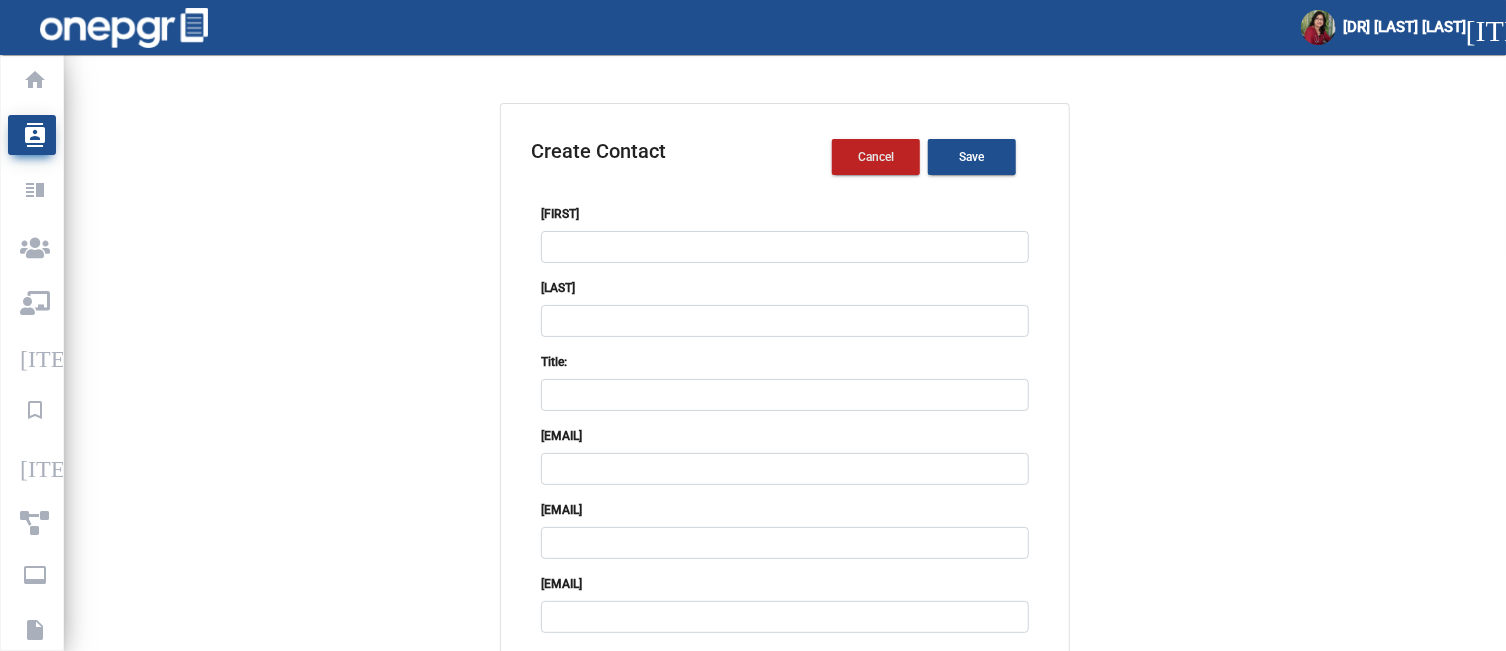 click on "Cancel" 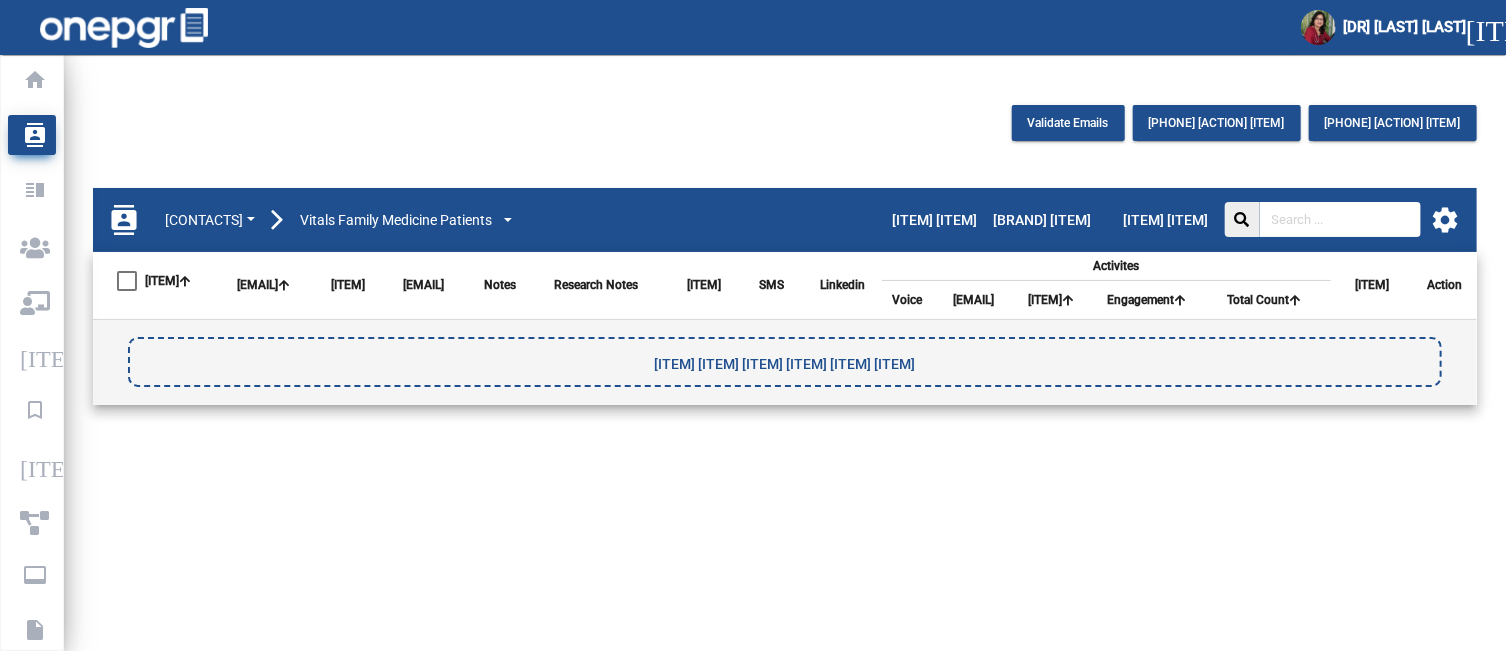 click on "[ITEM] [ITEM] [ITEM] [ITEM] [ITEM] [ITEM]" at bounding box center (785, 364) 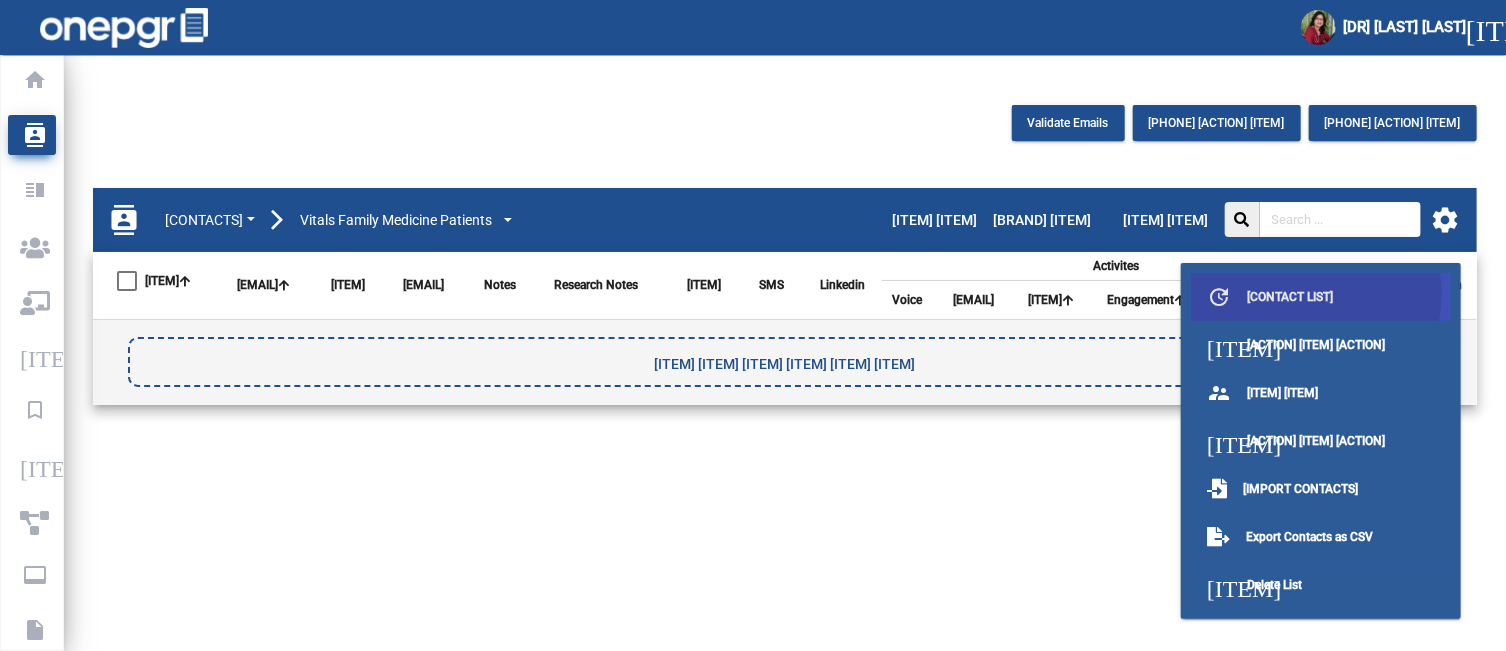 click on "update Update List" at bounding box center [1321, 297] 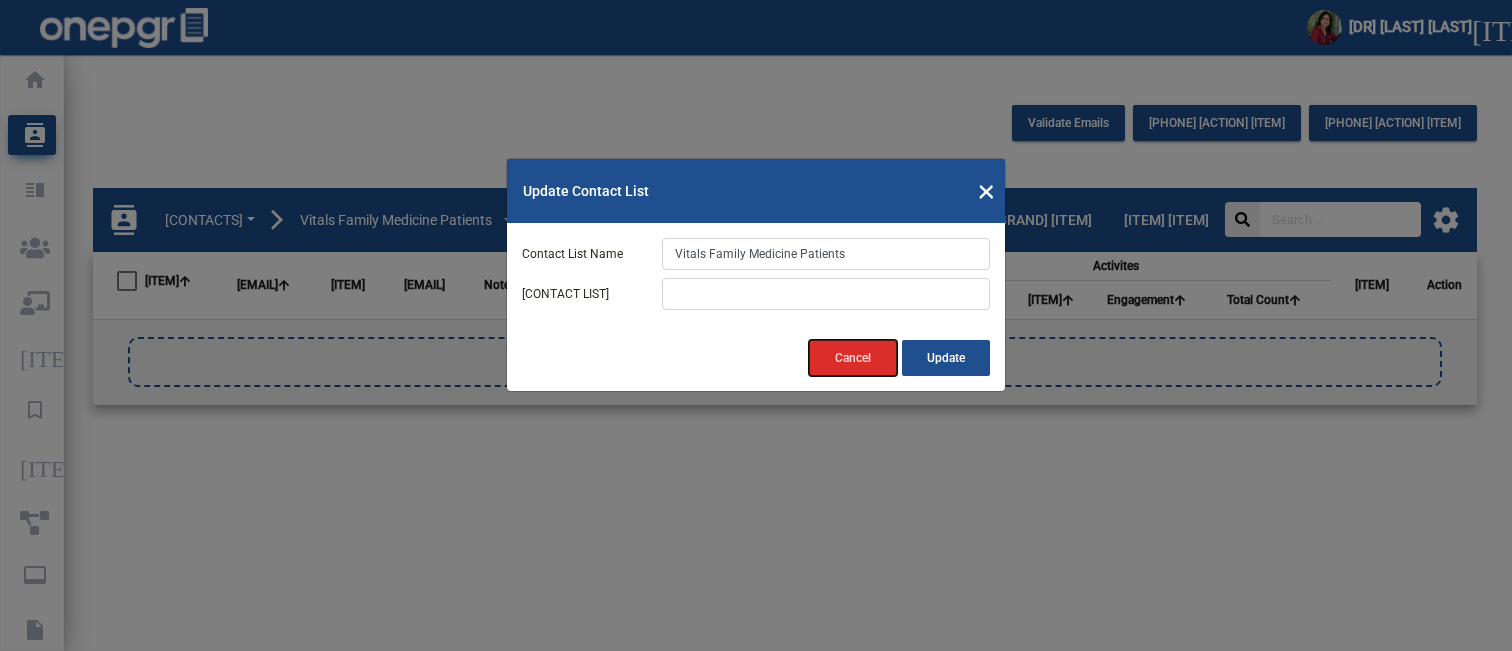 click on "Cancel" 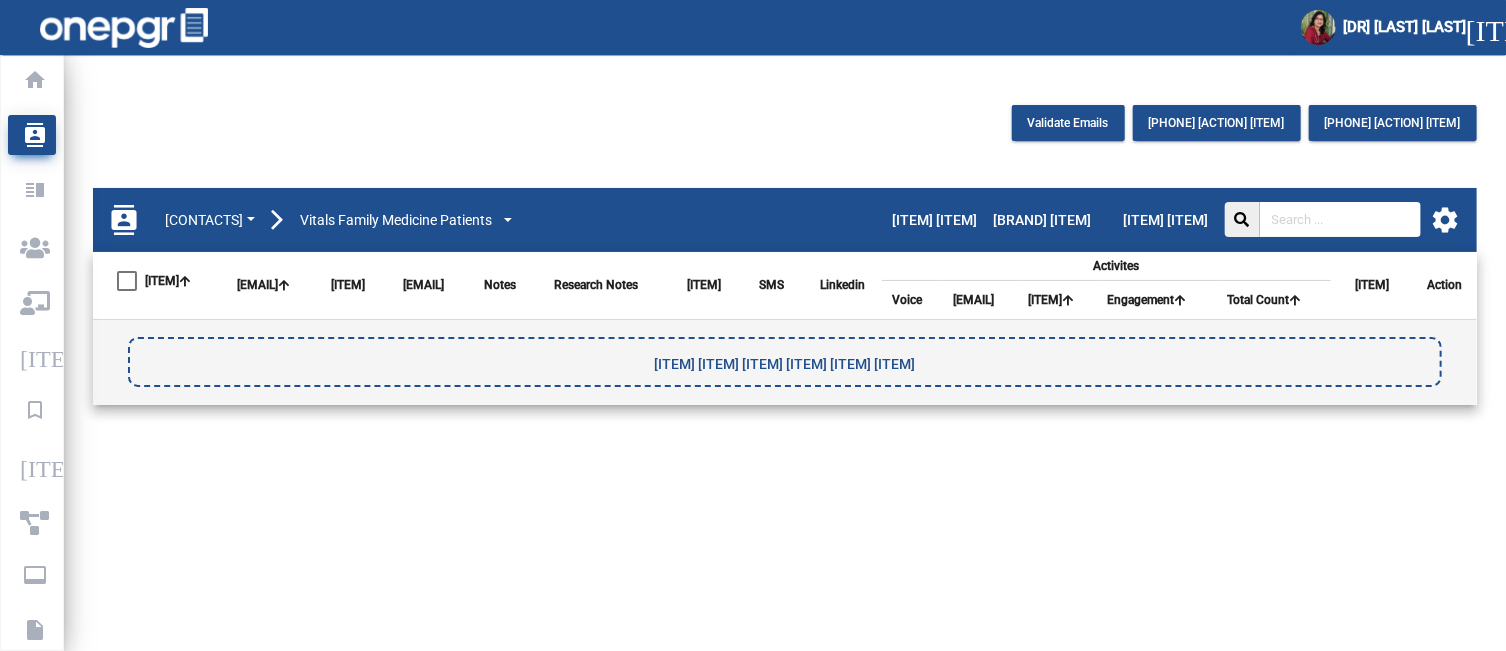 click on "settings" 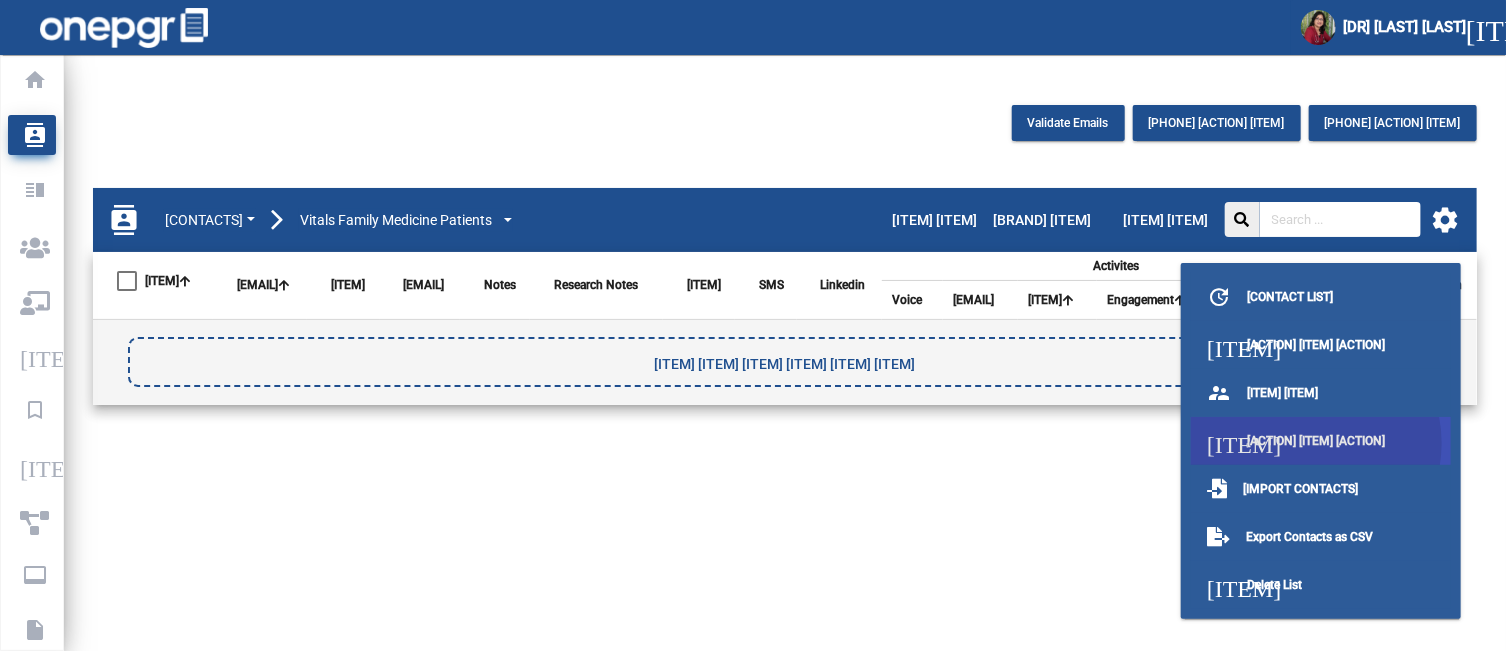 click on "[ACTION] [ITEM] [ACTION]" at bounding box center [1316, 441] 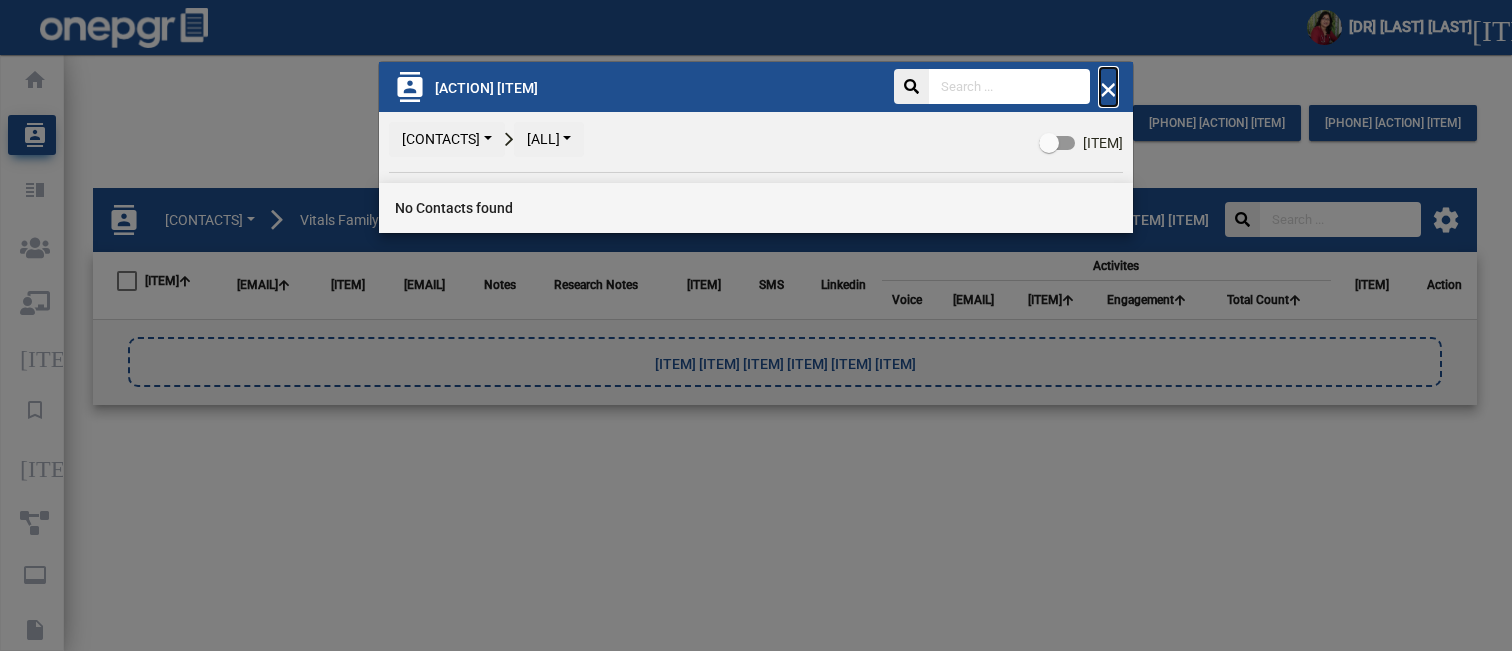 click on "×" 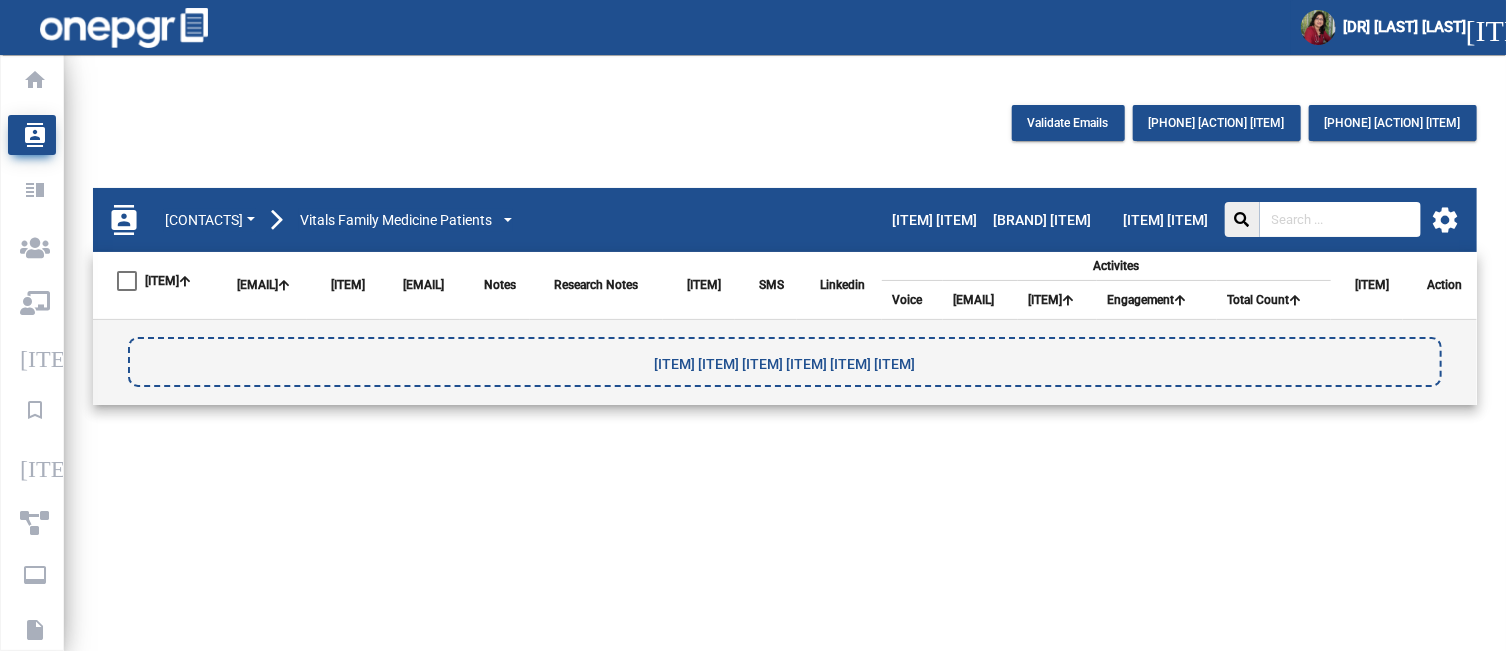 click on "settings" 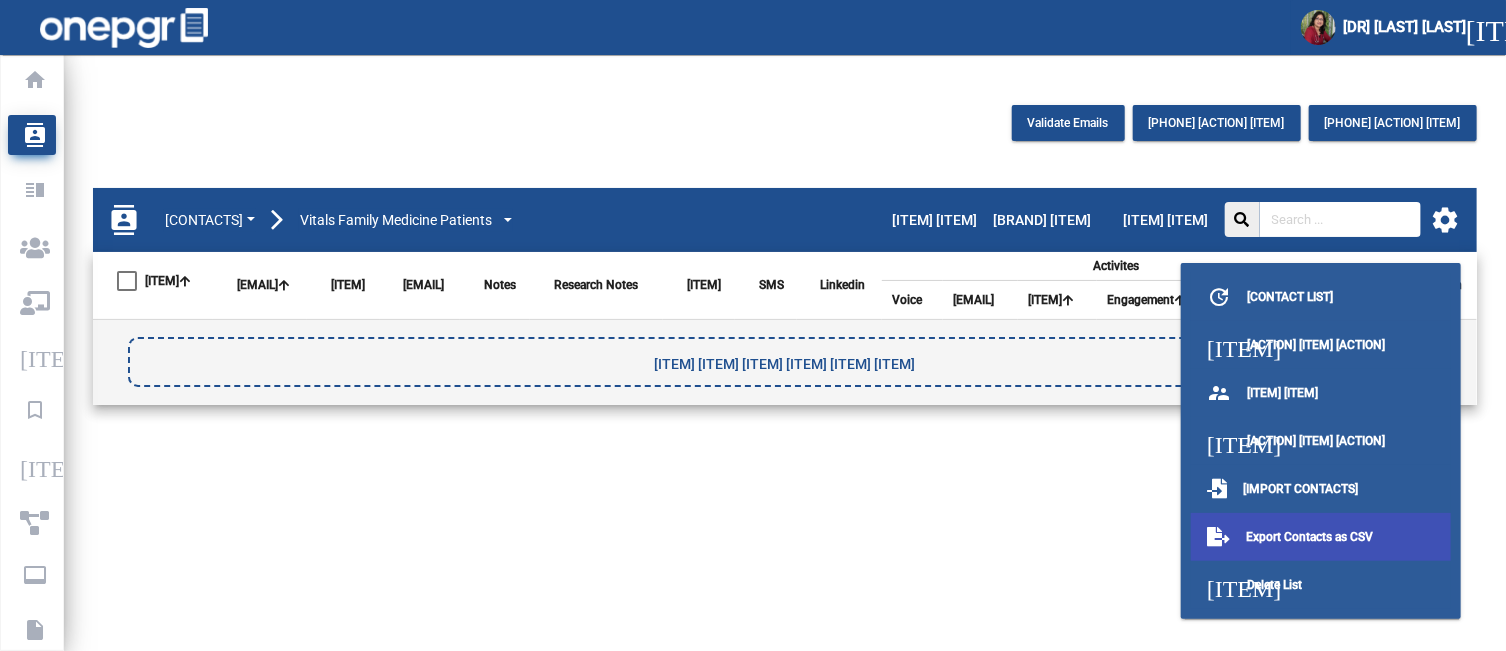 click on "Export Contacts as CSV" at bounding box center [1321, 537] 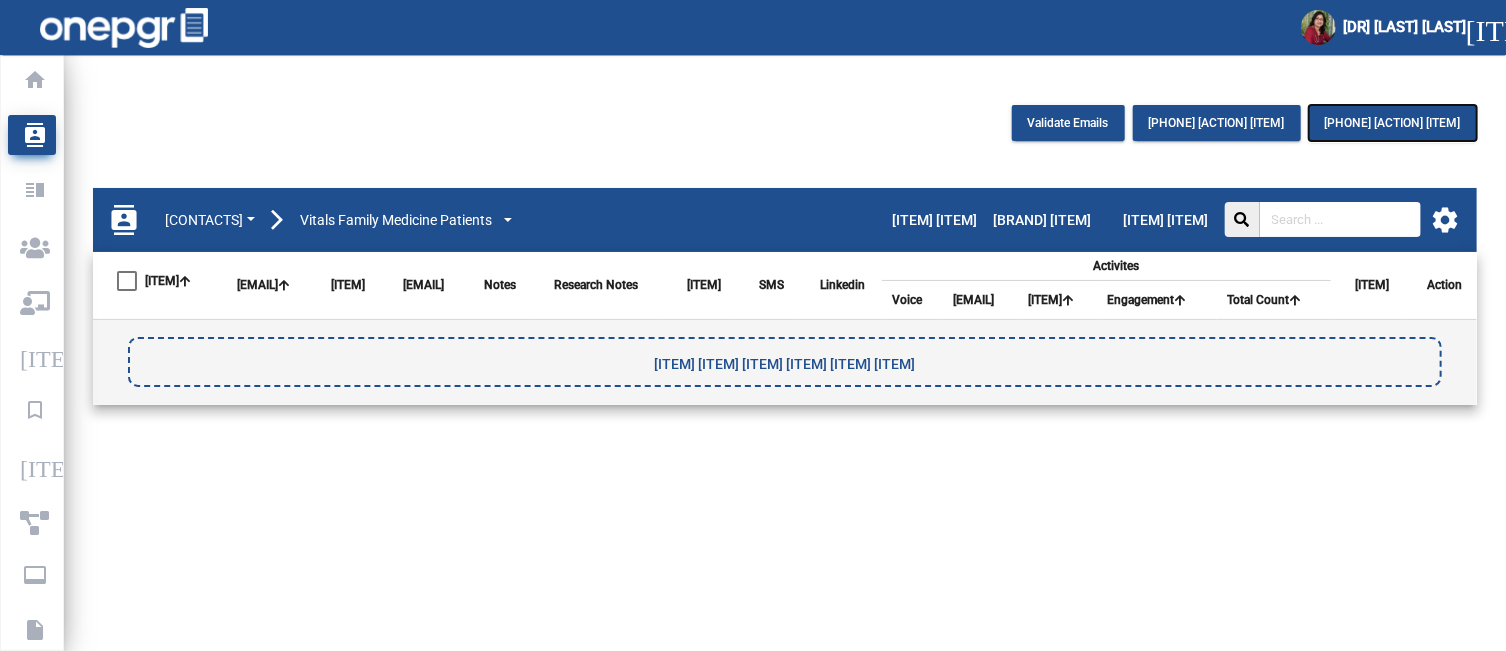 click on "[PHONE] [ACTION] [ITEM]" 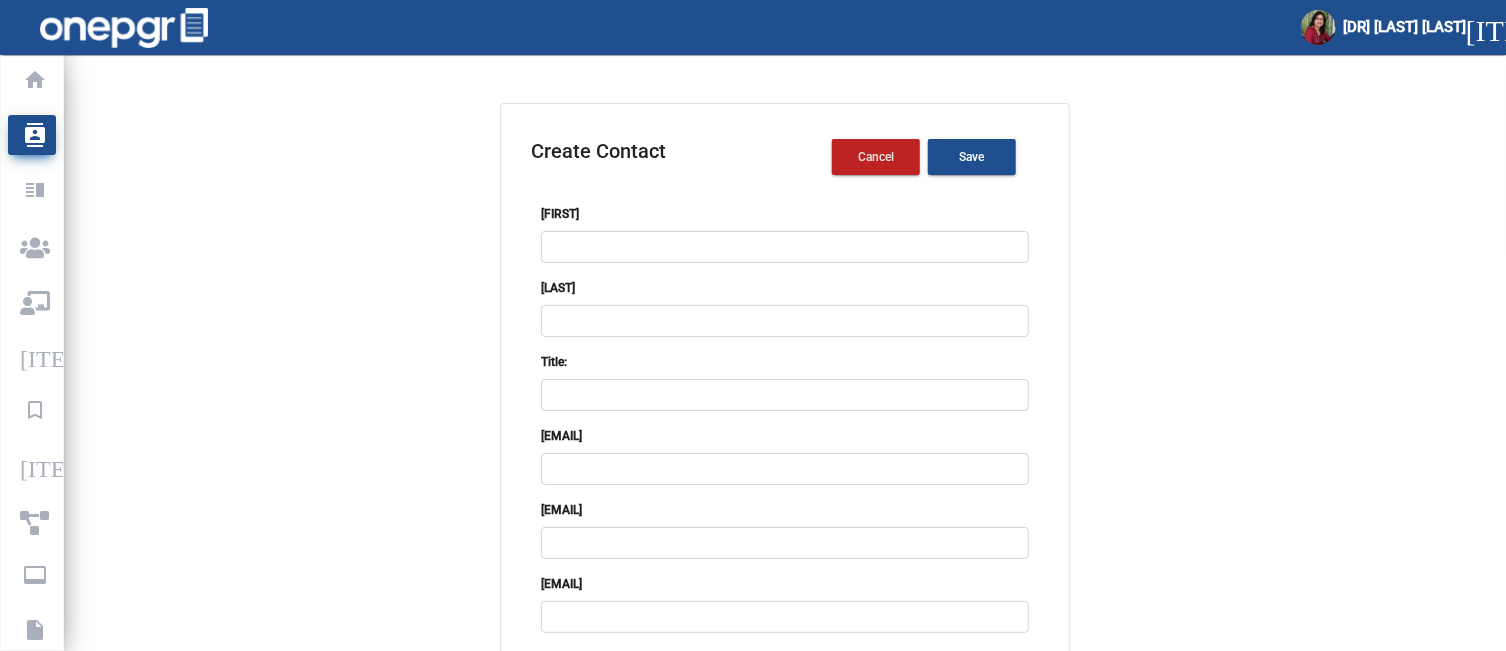 click on "Cancel" 